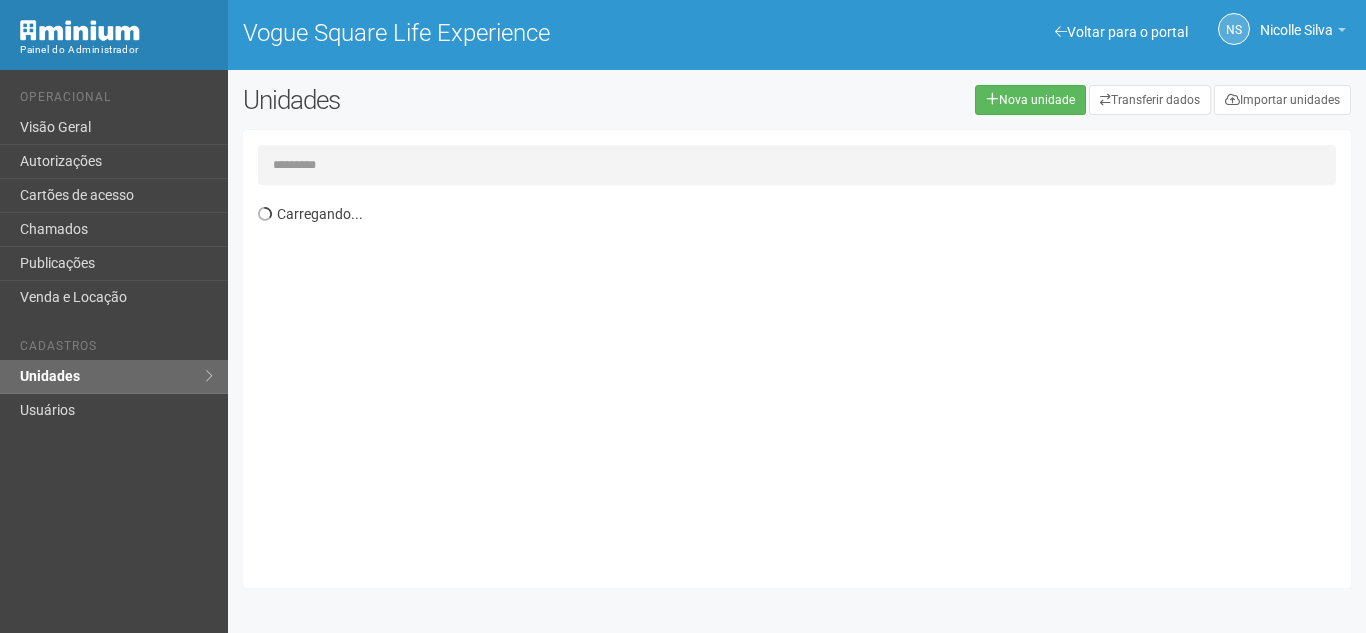scroll, scrollTop: 0, scrollLeft: 0, axis: both 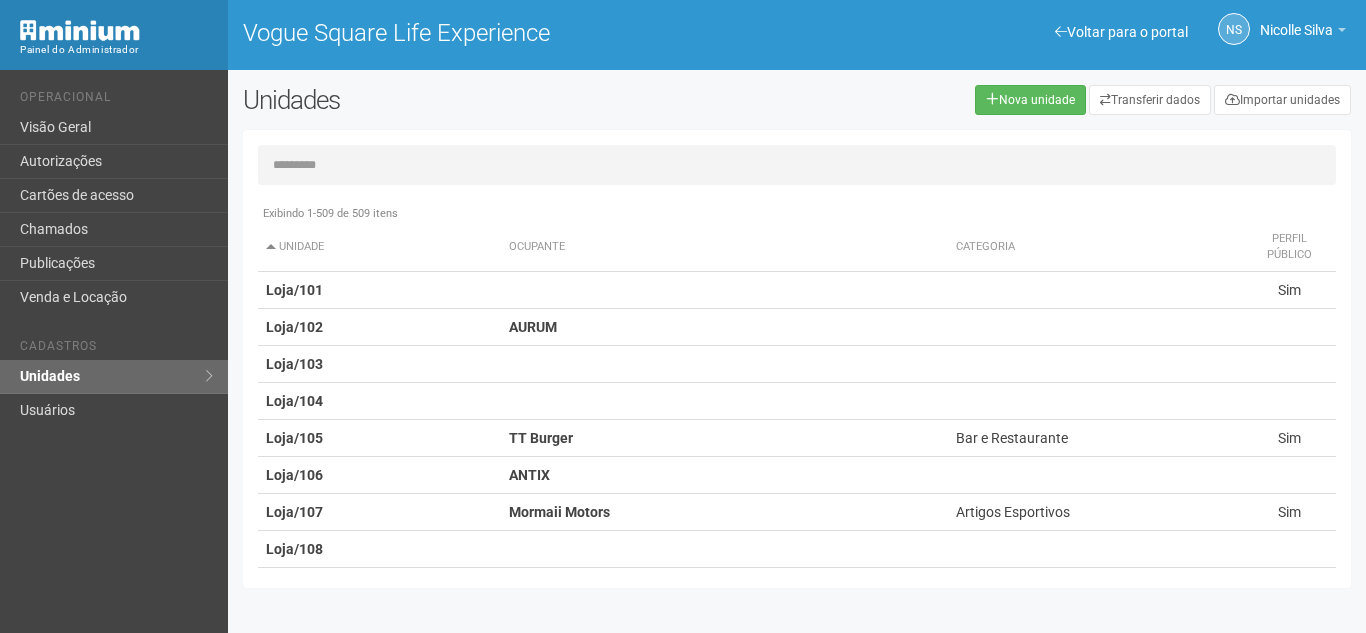 click at bounding box center [797, 165] 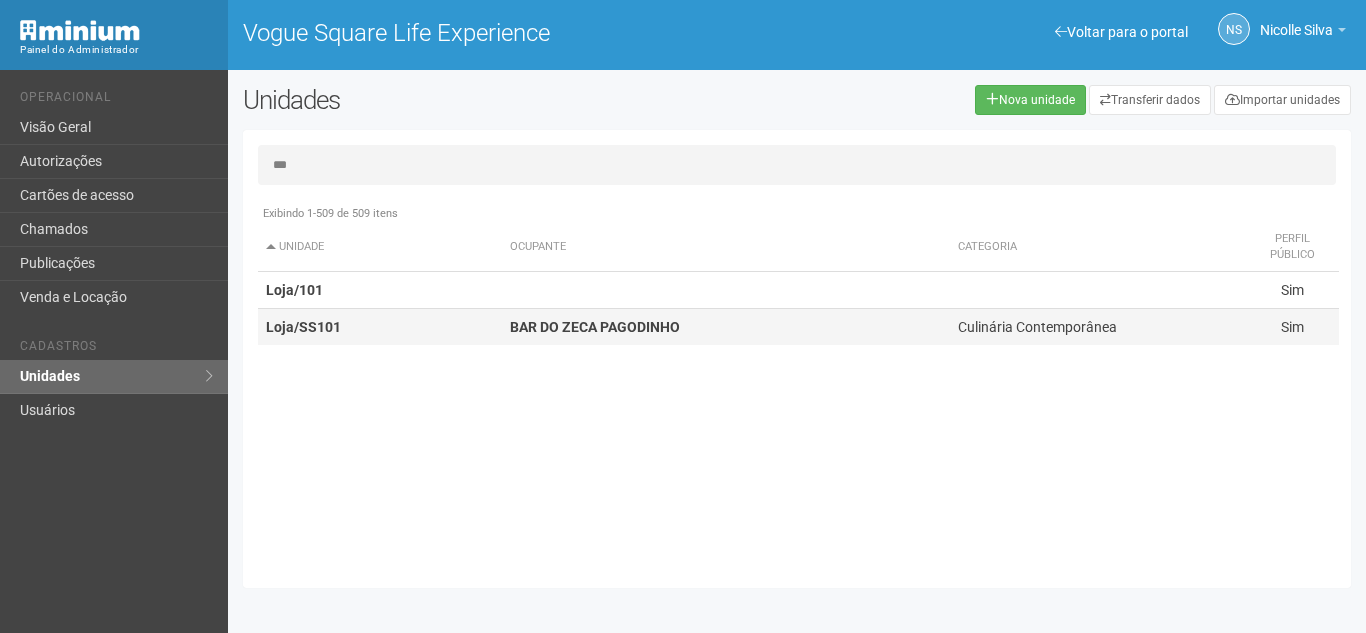 click on "Loja/SS101" at bounding box center [380, 327] 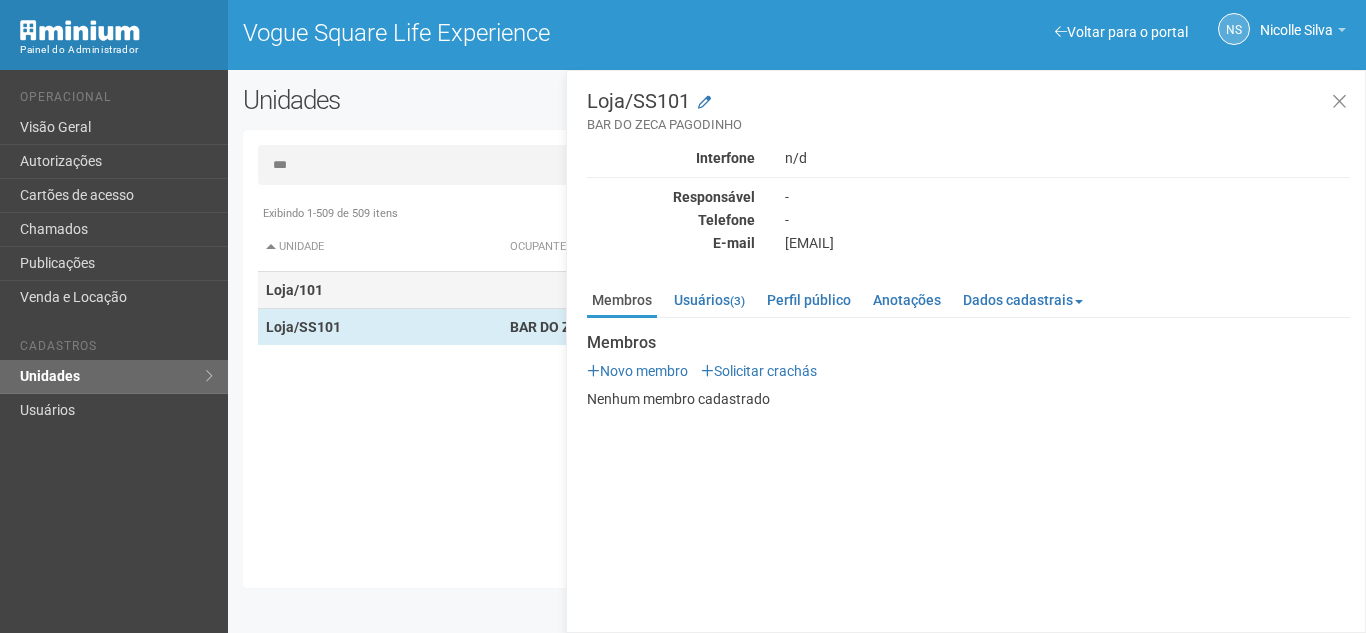 click on "Loja/101" at bounding box center [380, 290] 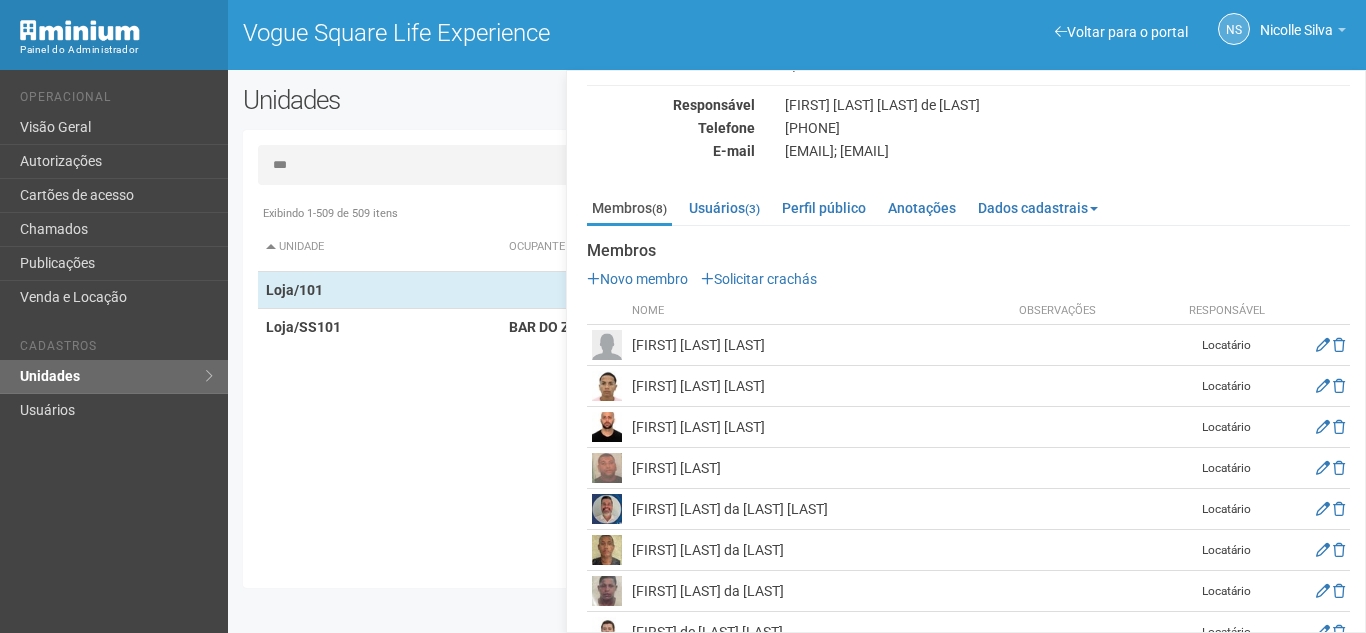 scroll, scrollTop: 109, scrollLeft: 0, axis: vertical 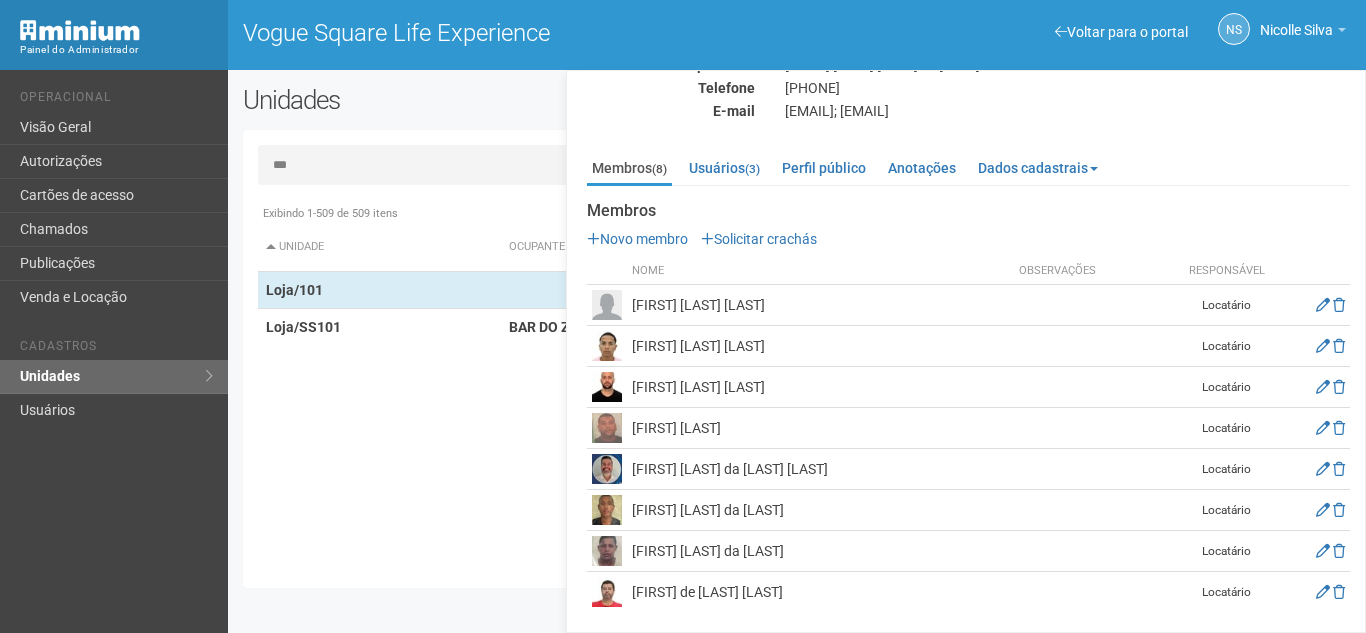 click on "***" at bounding box center [797, 165] 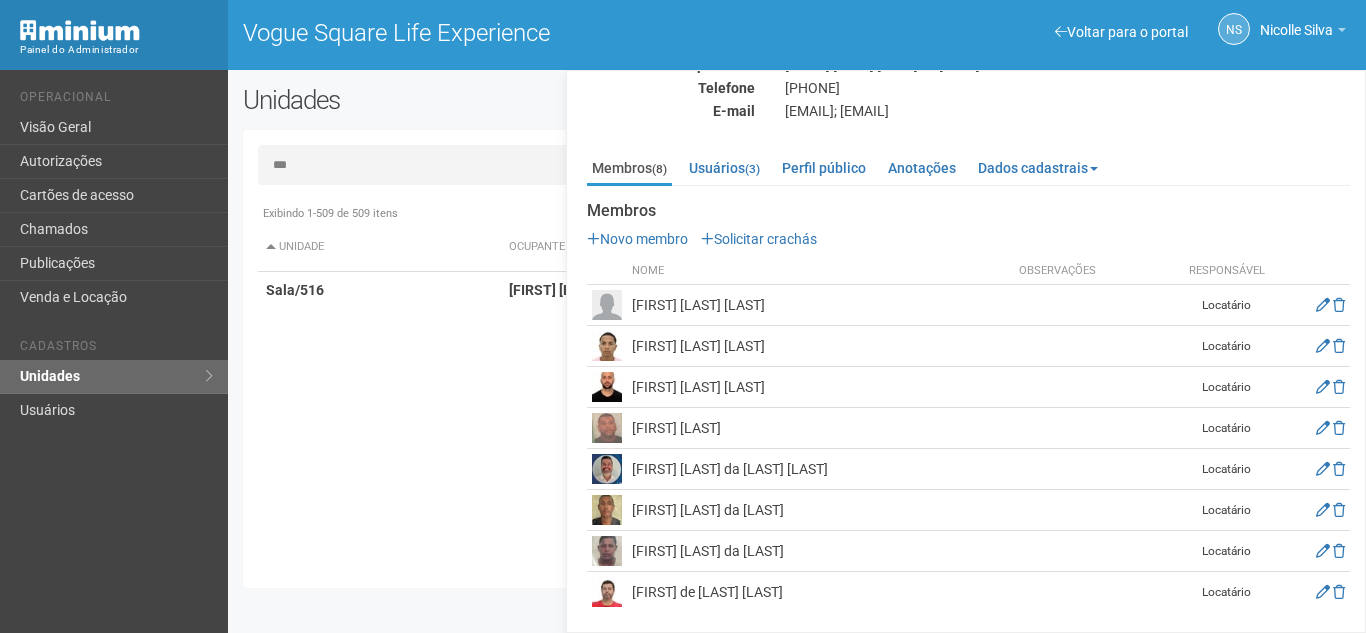 type on "***" 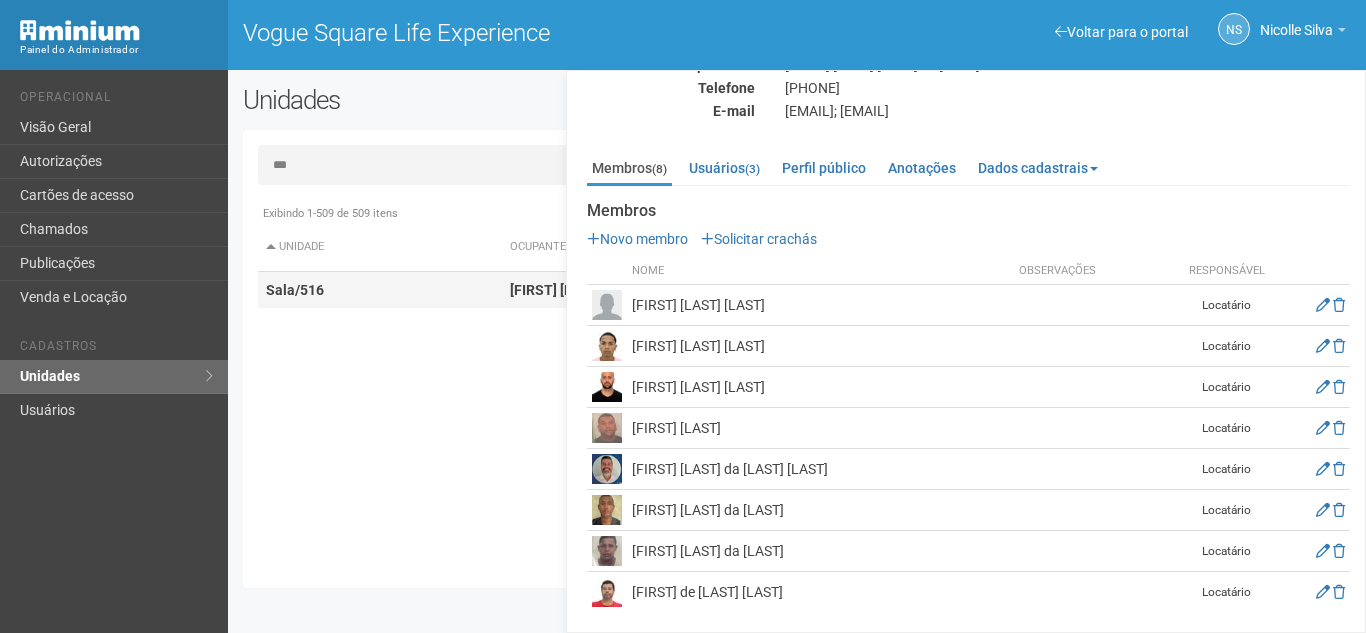 click on "Sala/516" at bounding box center (380, 290) 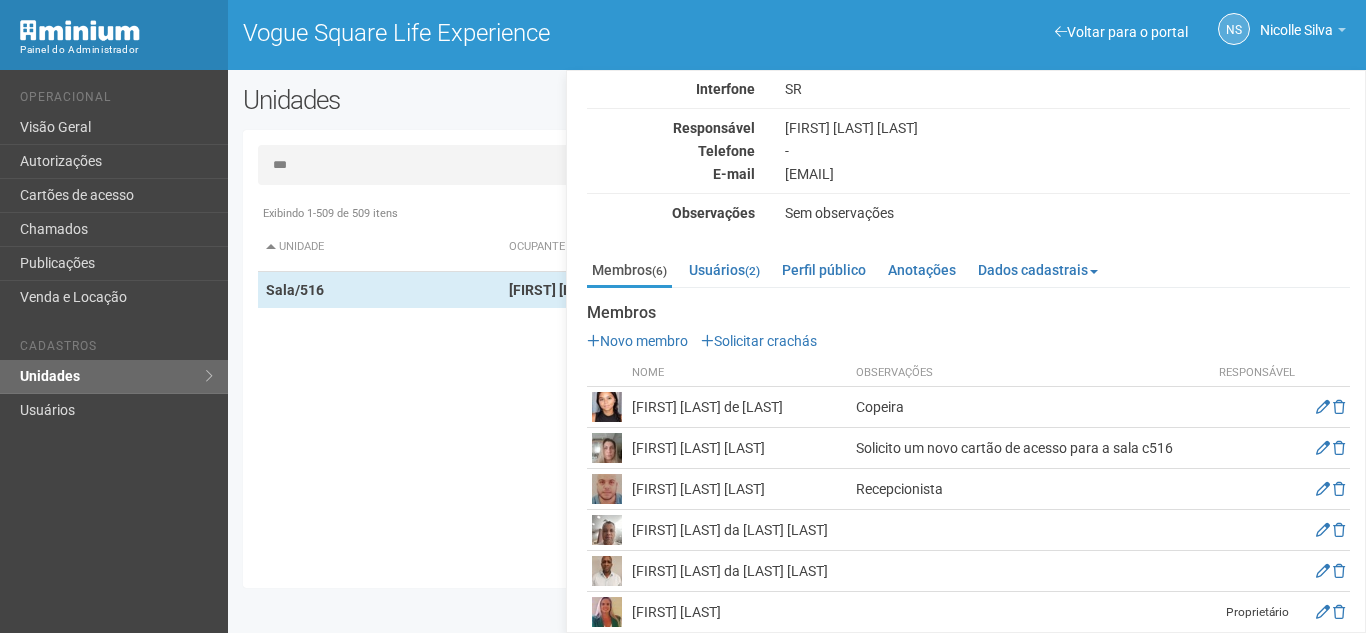 scroll, scrollTop: 89, scrollLeft: 0, axis: vertical 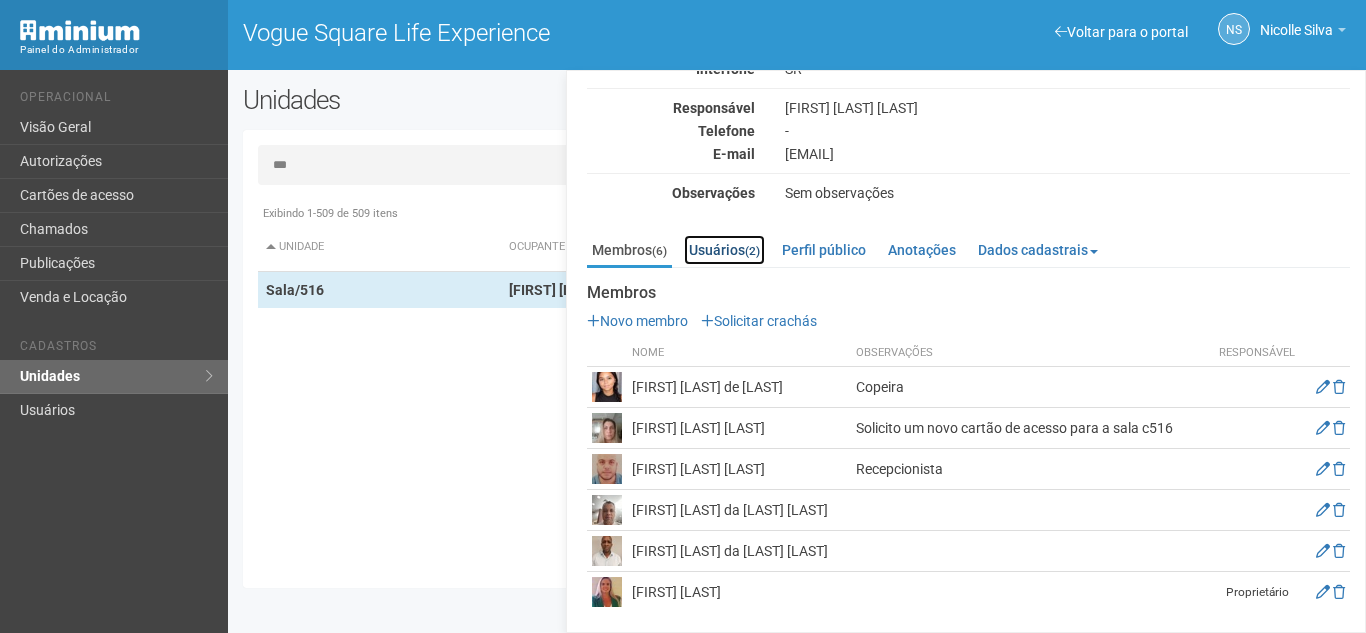 click on "Usuários  (2)" at bounding box center [724, 250] 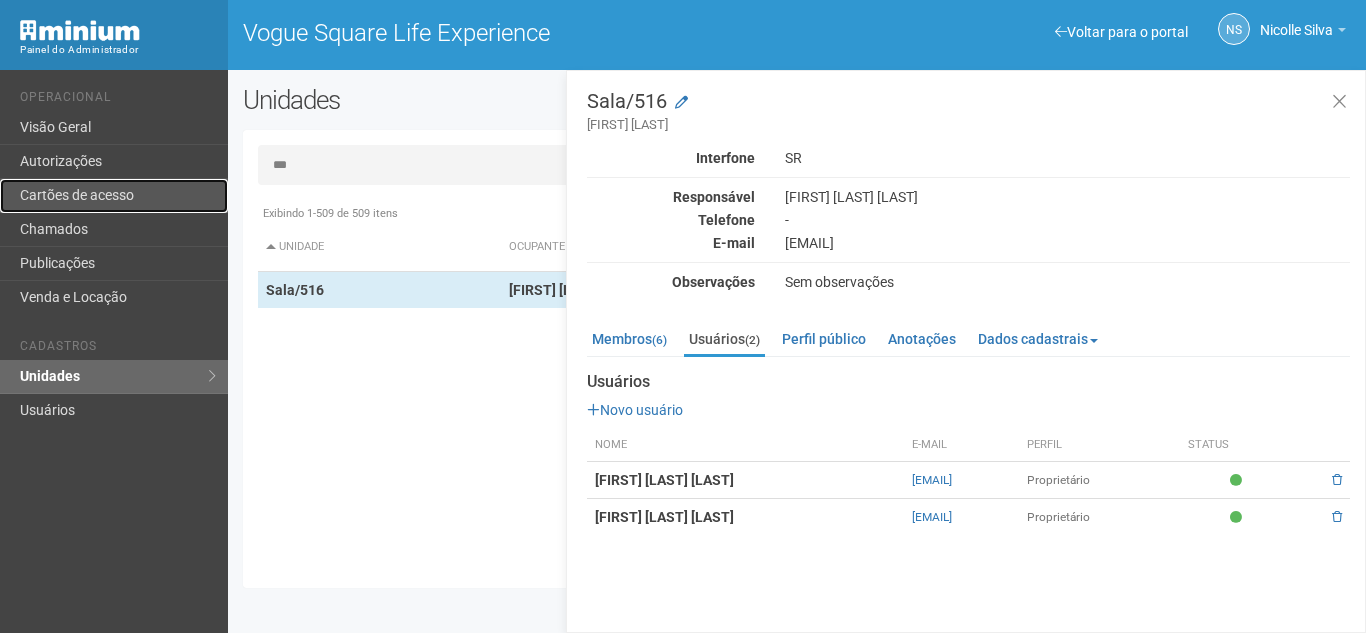click on "Cartões de acesso" at bounding box center [114, 196] 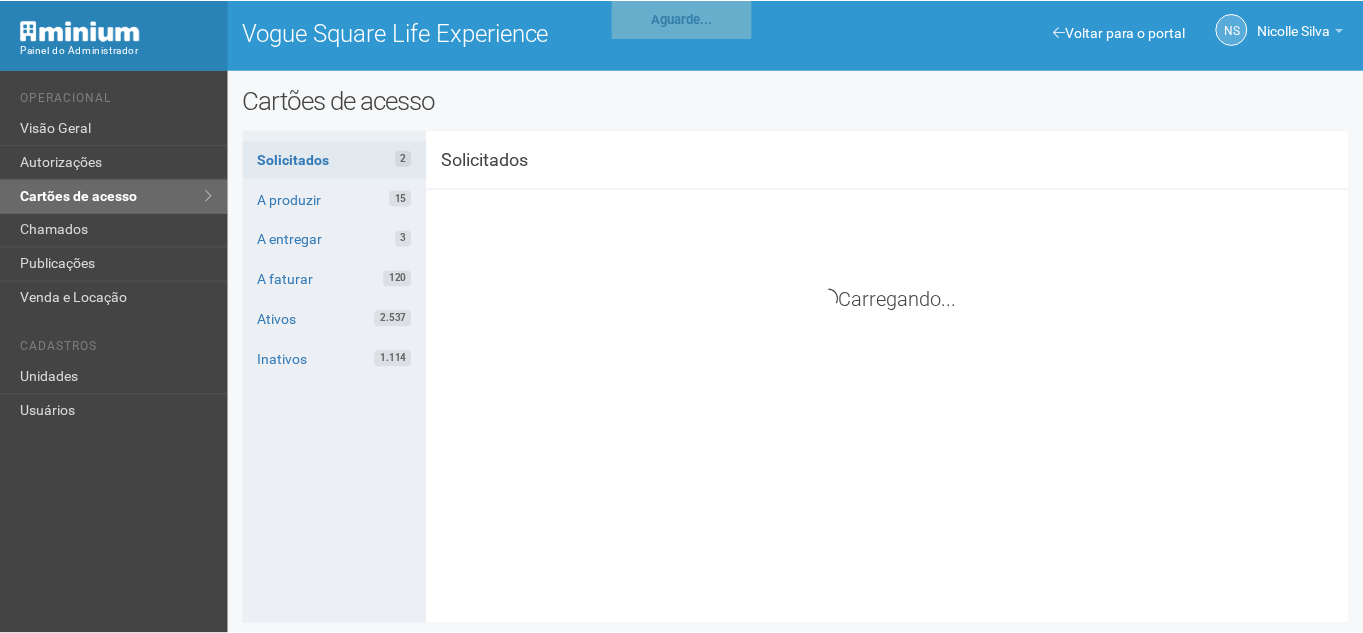 scroll, scrollTop: 0, scrollLeft: 0, axis: both 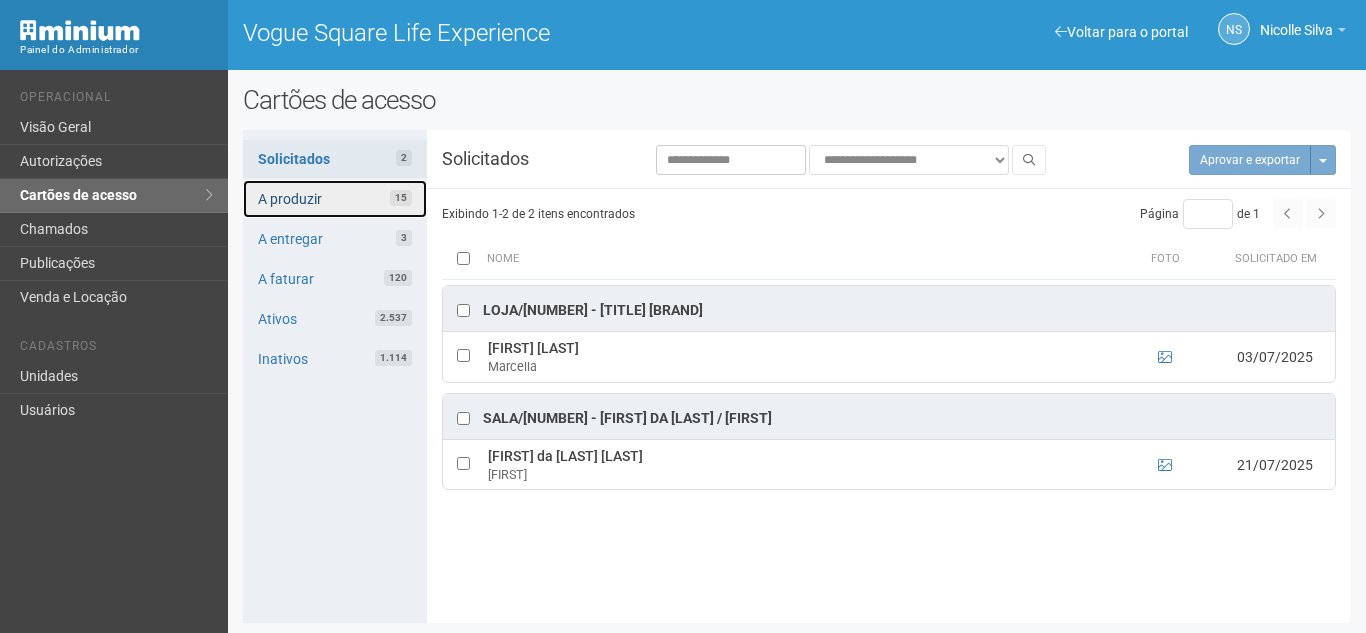 click on "A produzir  15" at bounding box center [335, 199] 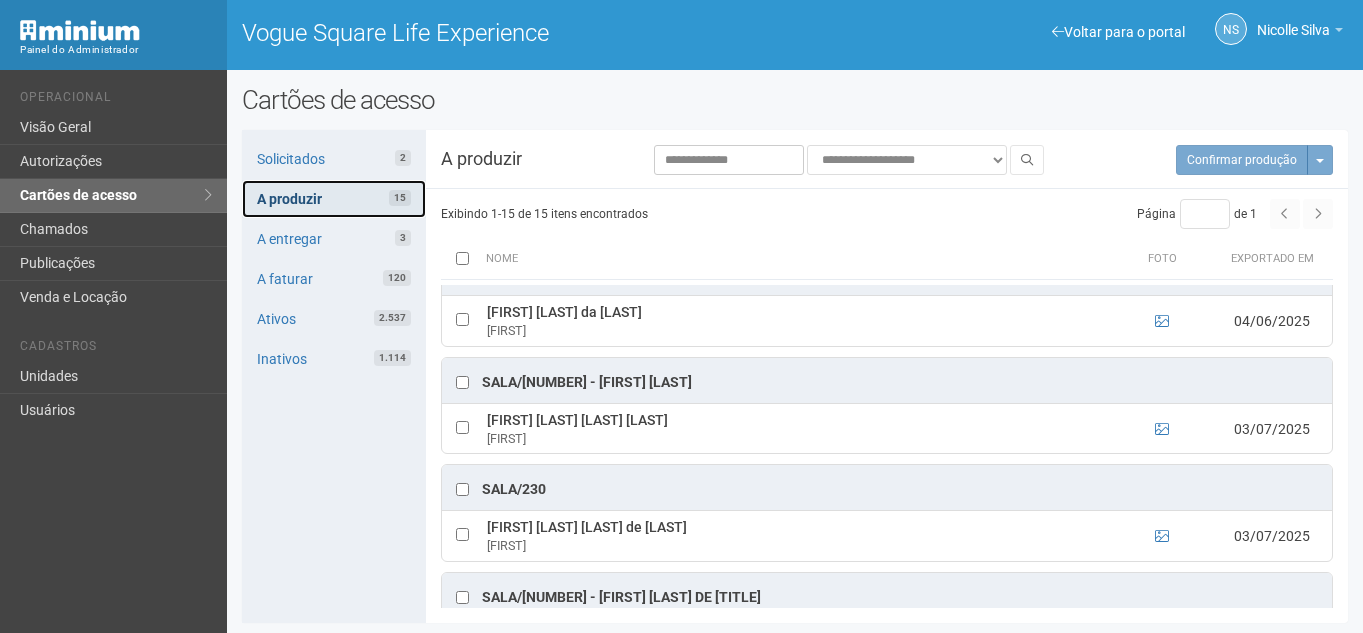 scroll, scrollTop: 0, scrollLeft: 0, axis: both 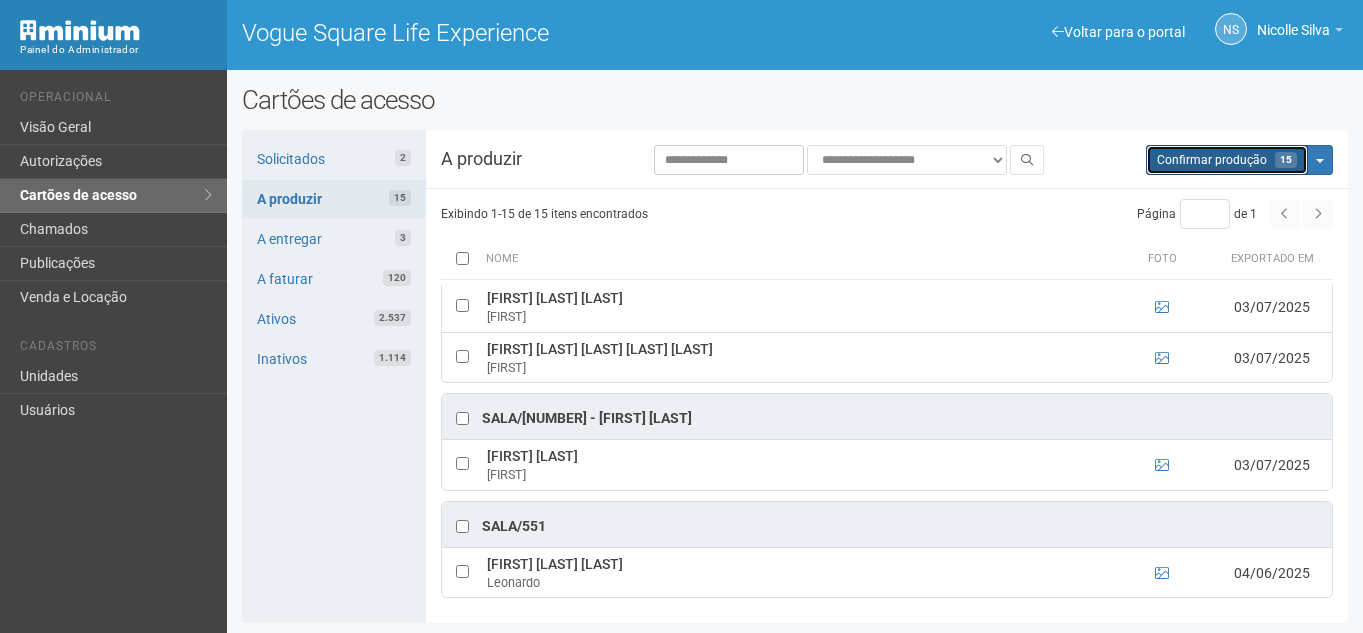click on "Aguarde...
Confirmar produção
15" at bounding box center [1227, 160] 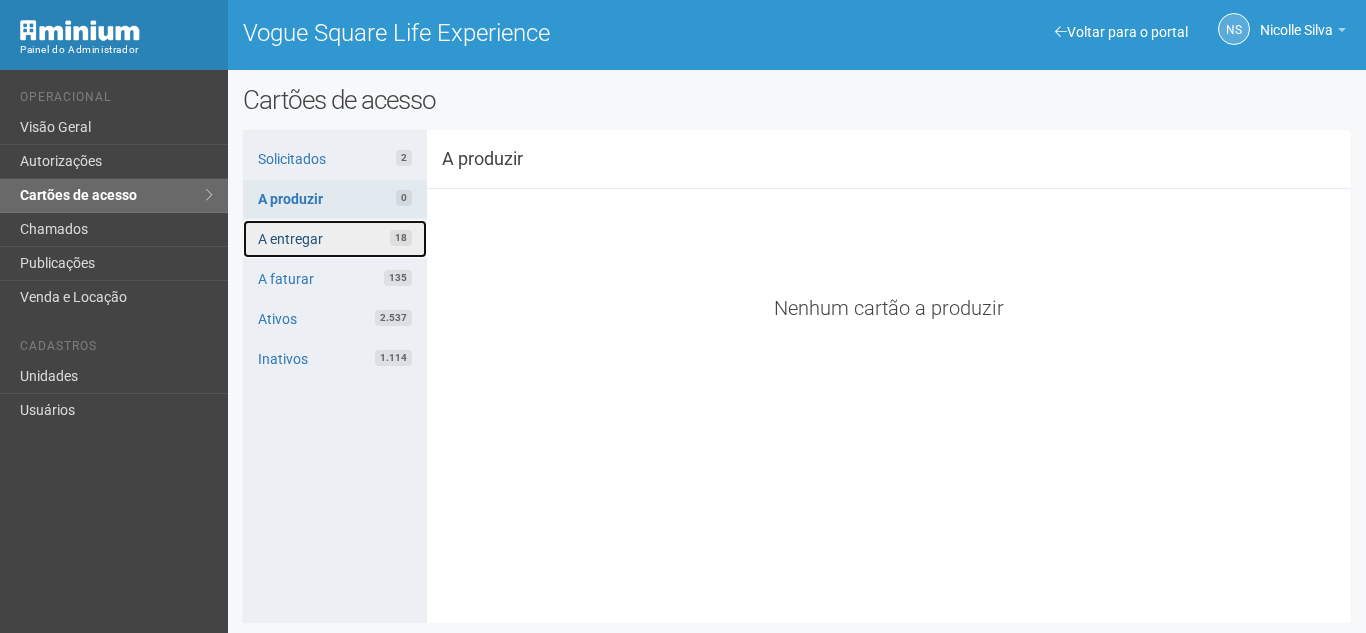 click on "A entregar  18" at bounding box center [335, 239] 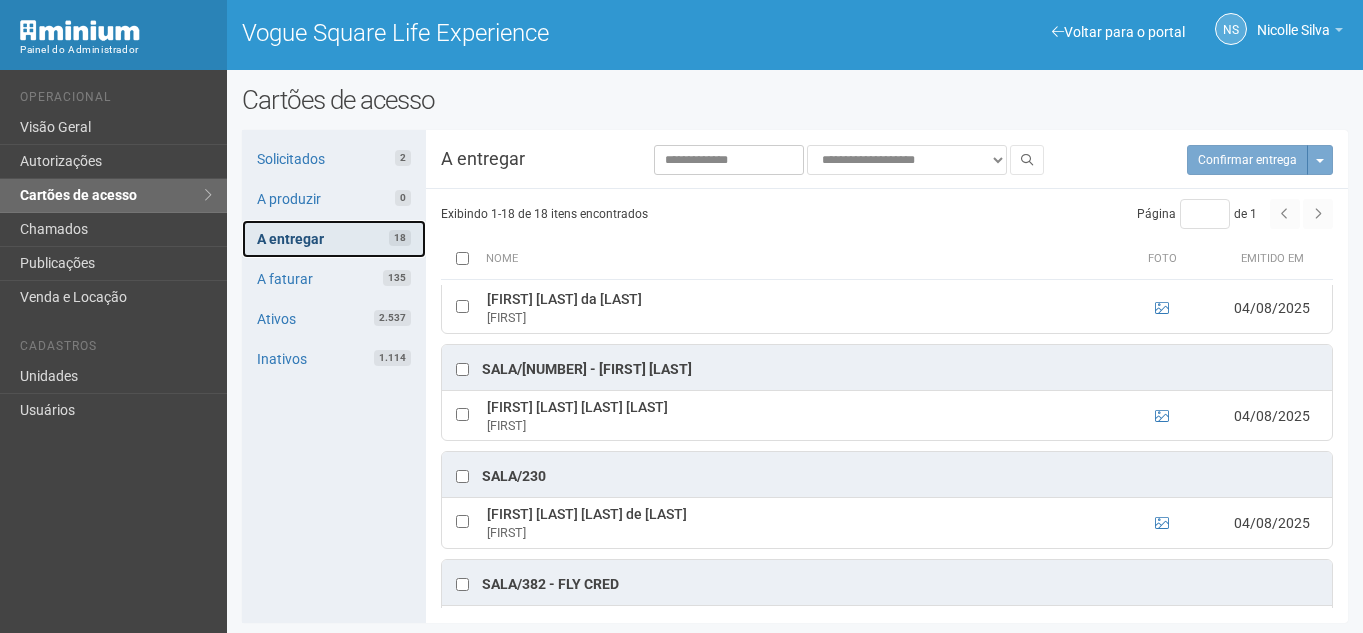 scroll, scrollTop: 0, scrollLeft: 0, axis: both 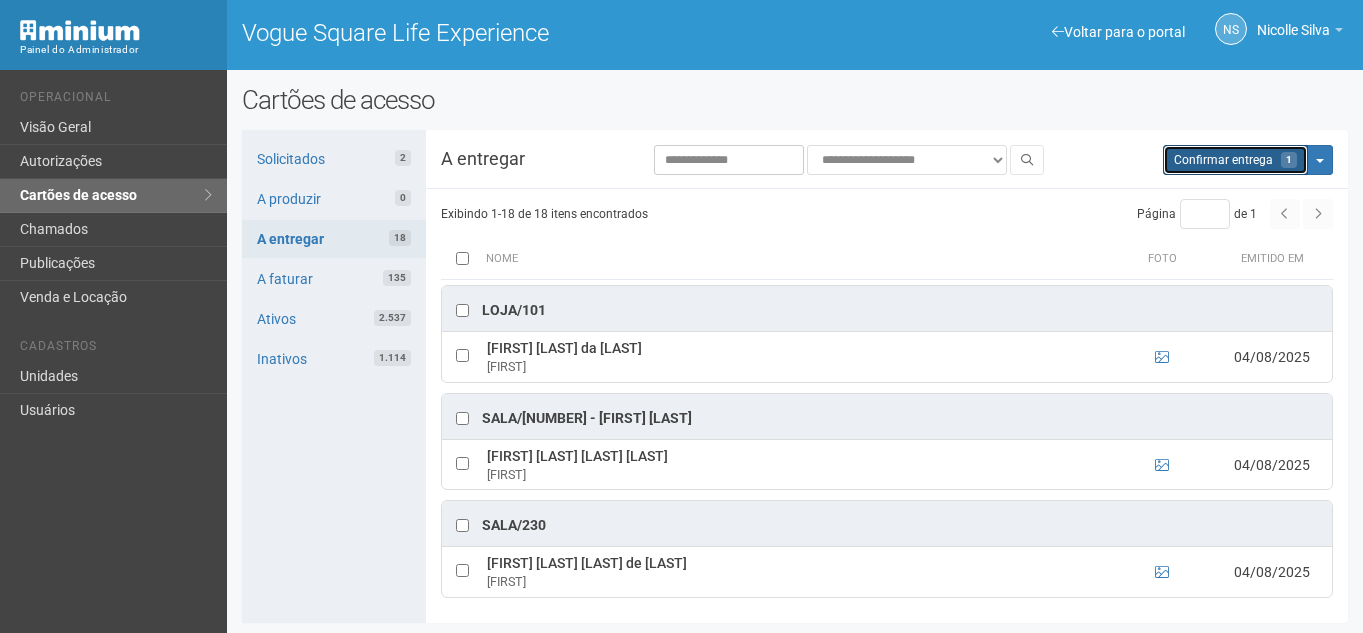 click on "Confirmar entrega" at bounding box center [1223, 160] 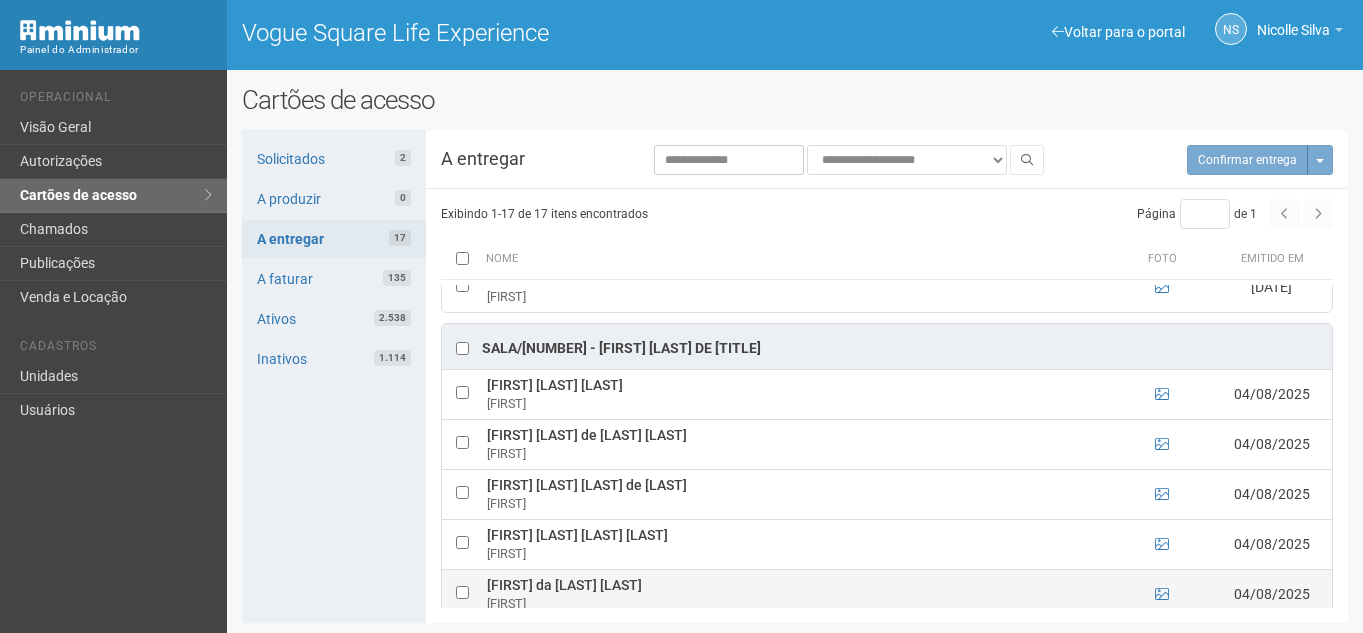 scroll, scrollTop: 300, scrollLeft: 0, axis: vertical 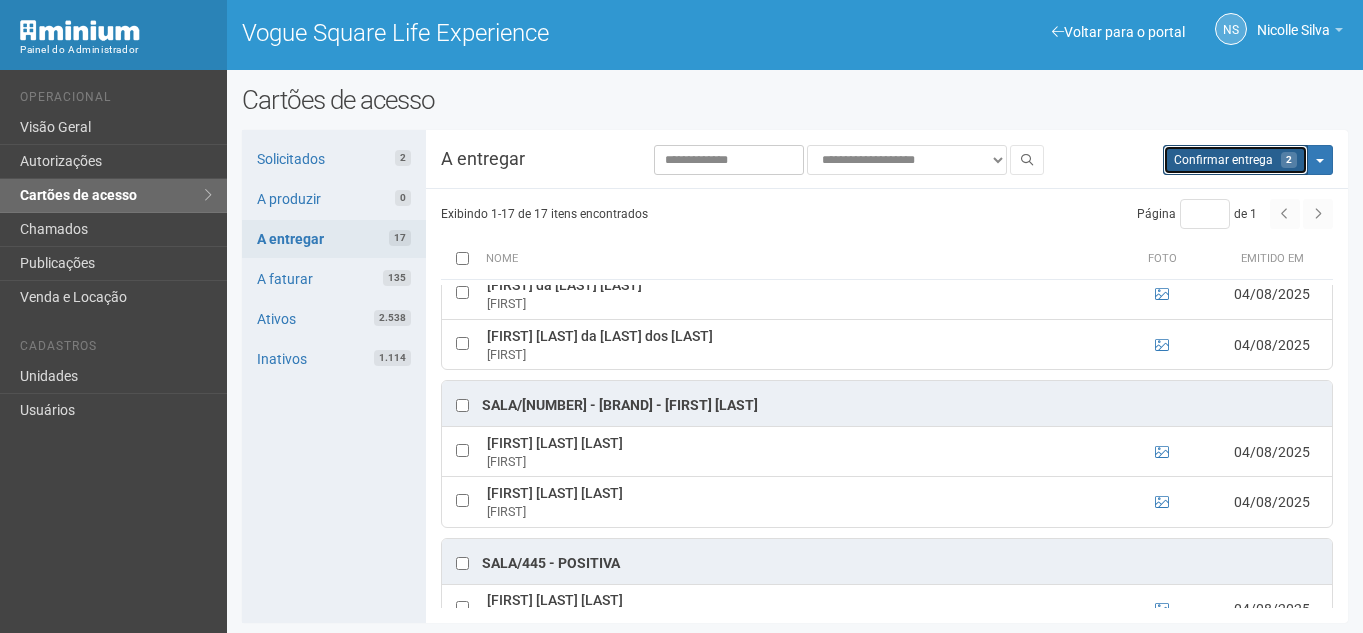 click on "Confirmar entrega" at bounding box center [1223, 160] 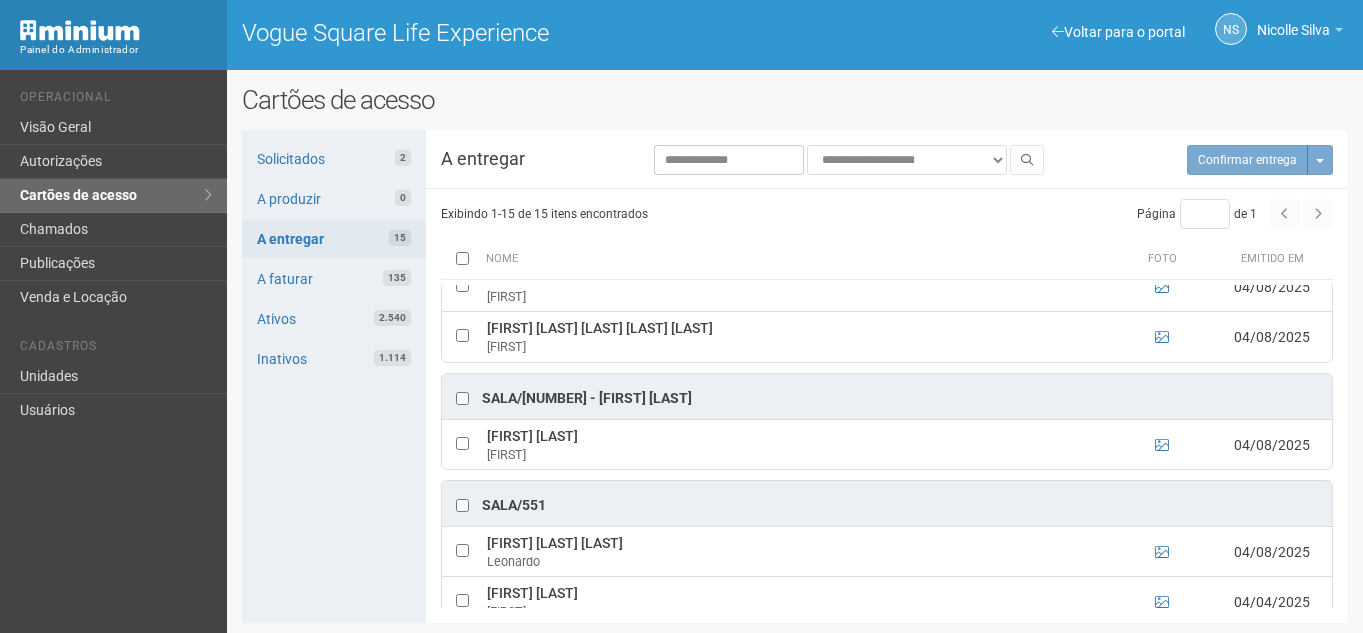 scroll, scrollTop: 700, scrollLeft: 0, axis: vertical 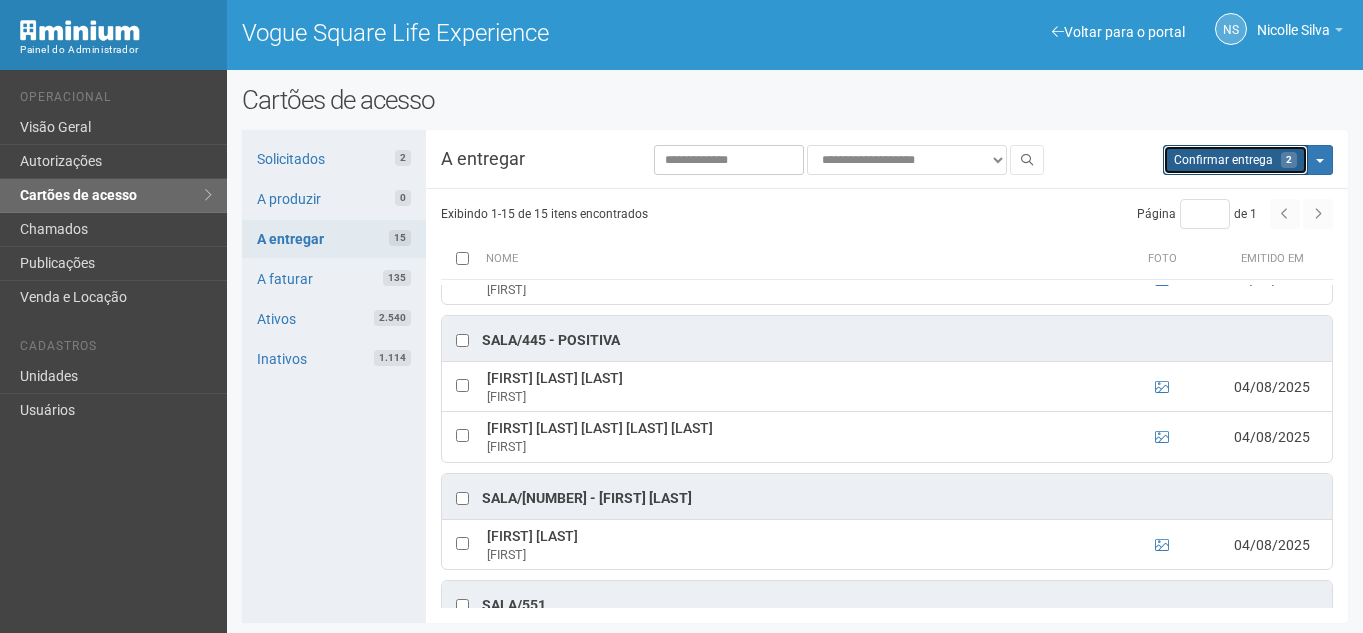 click on "Confirmar entrega" at bounding box center (1223, 160) 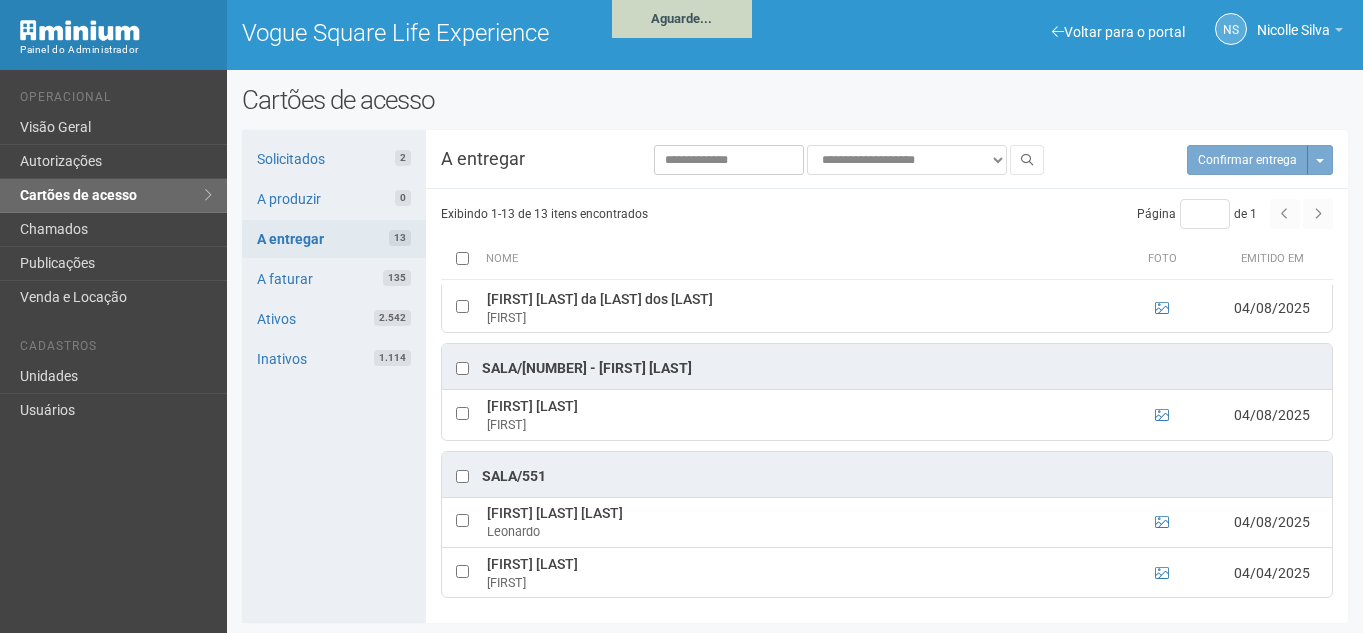 scroll, scrollTop: 678, scrollLeft: 0, axis: vertical 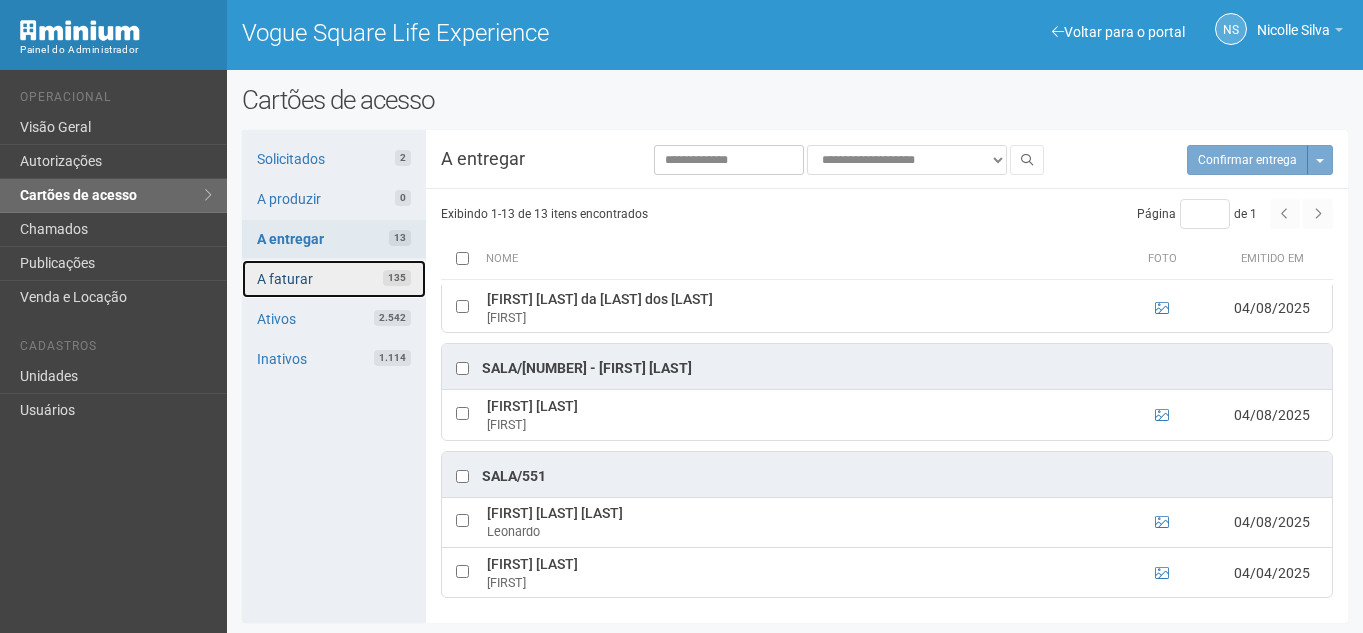 click on "A faturar  135" at bounding box center [334, 279] 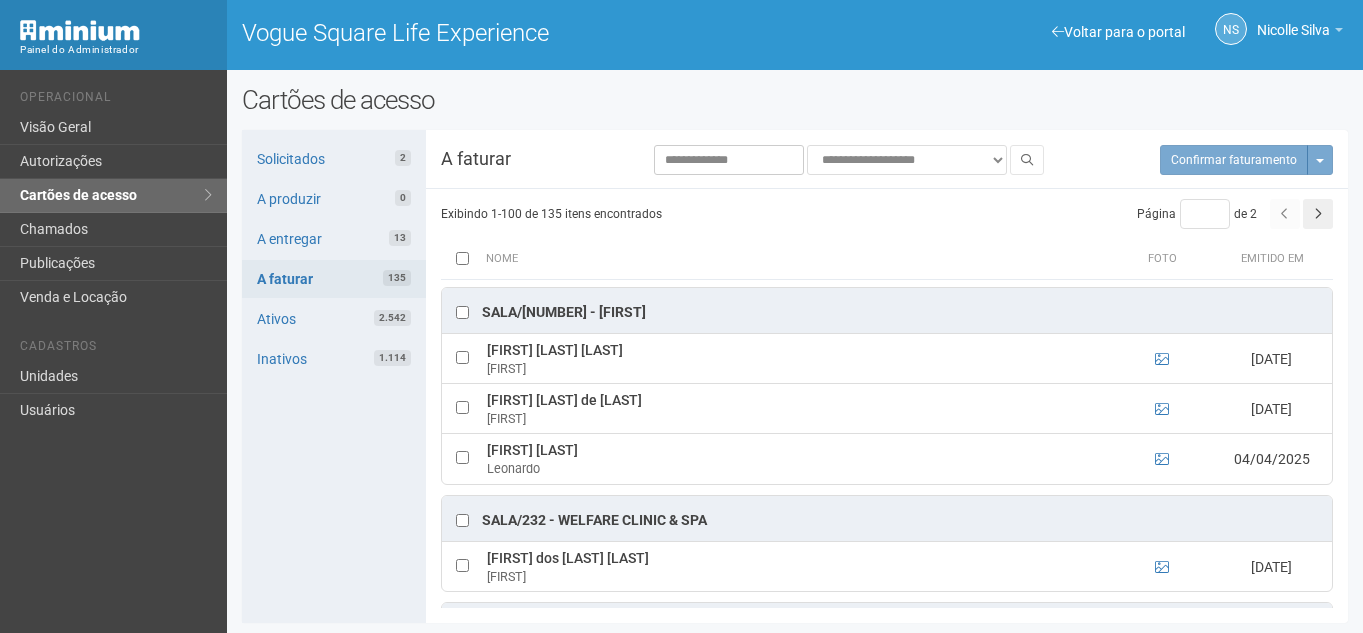 click on "Aguarde...
Confirmar faturamento
0
Mais opções
Mais opções
Cancelar cartões" at bounding box center [1246, 160] 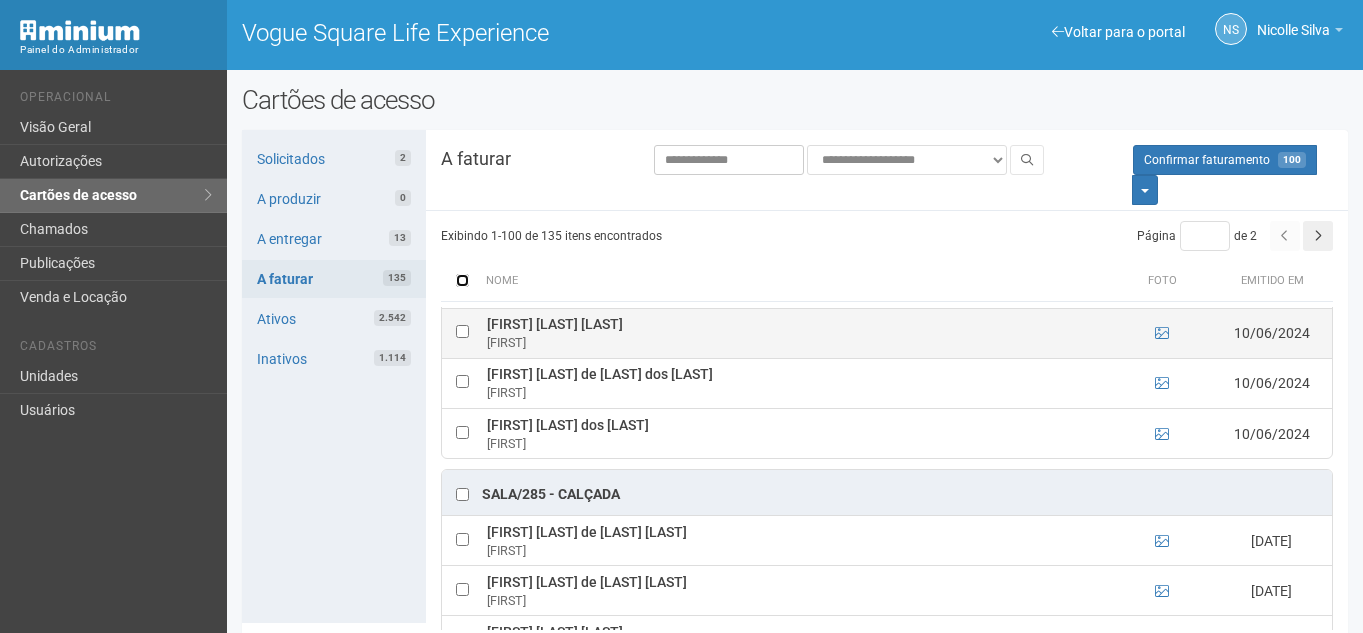 scroll, scrollTop: 2478, scrollLeft: 0, axis: vertical 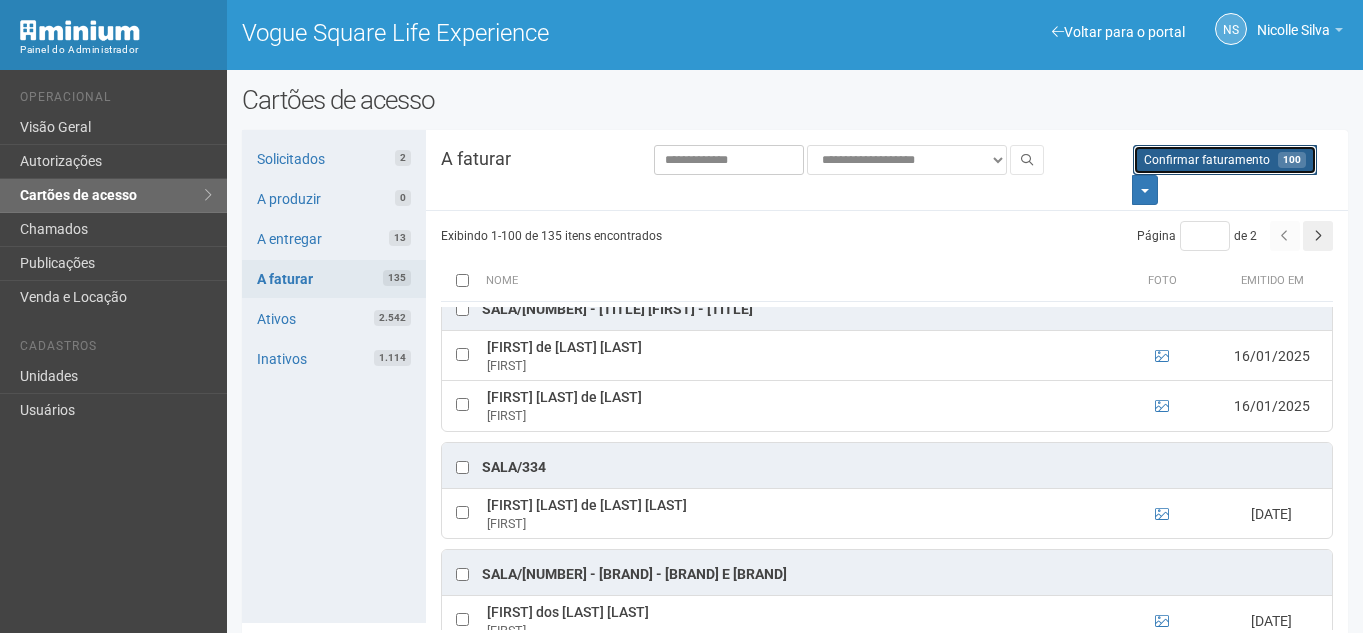 click on "Confirmar faturamento" at bounding box center (1207, 160) 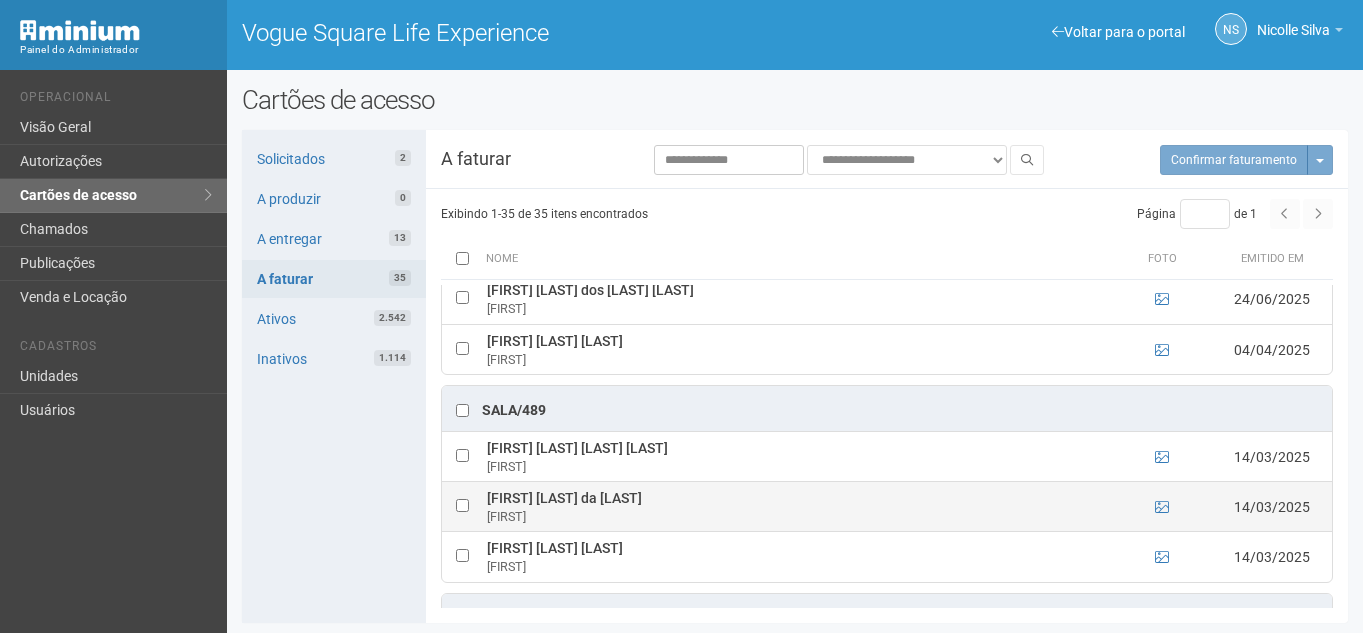 scroll, scrollTop: 400, scrollLeft: 0, axis: vertical 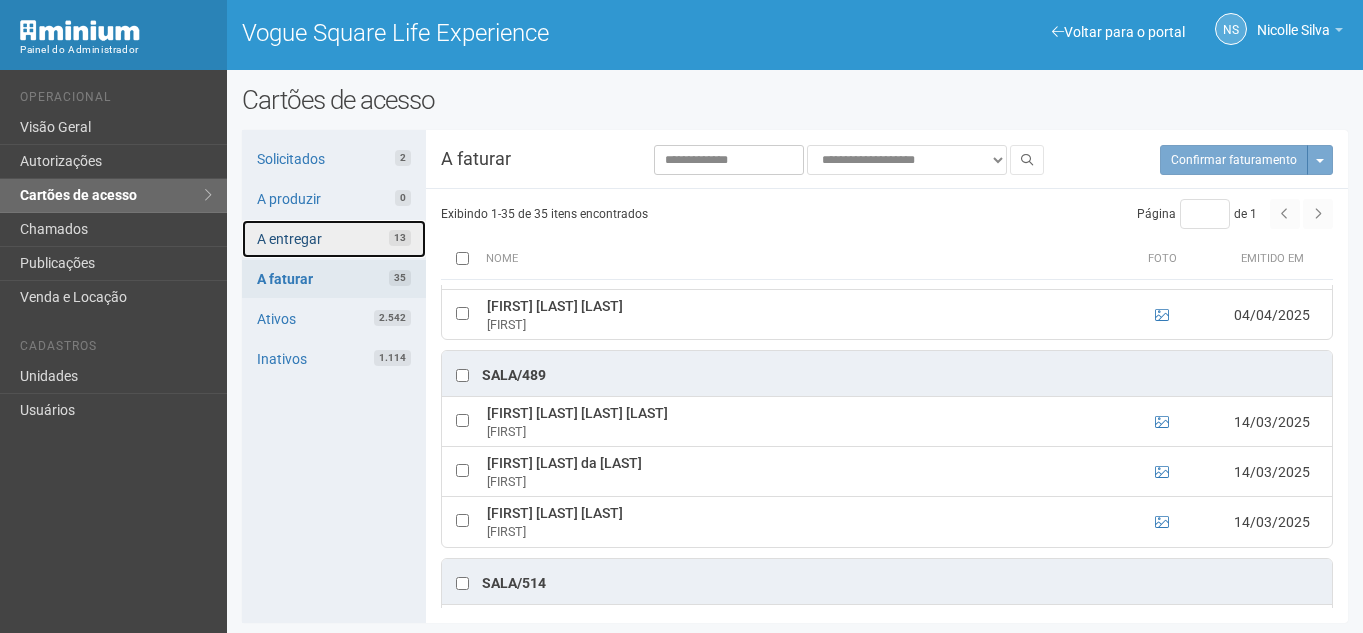 click on "A entregar  13" at bounding box center [334, 239] 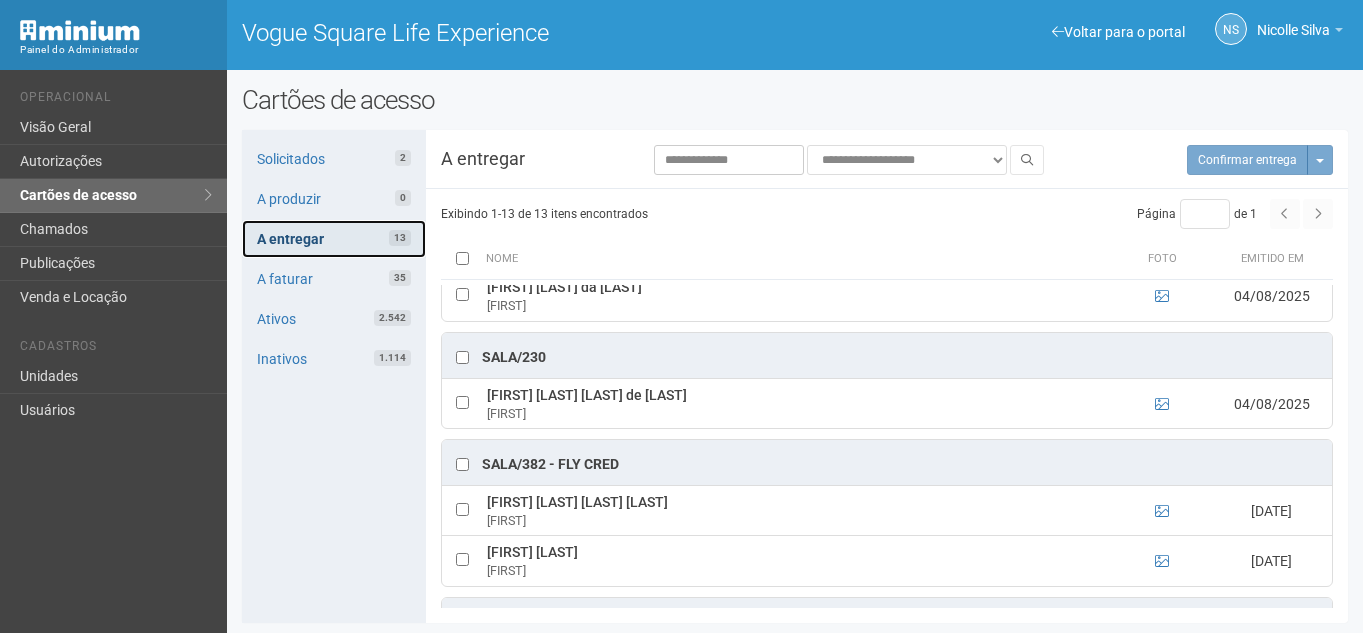 scroll, scrollTop: 0, scrollLeft: 0, axis: both 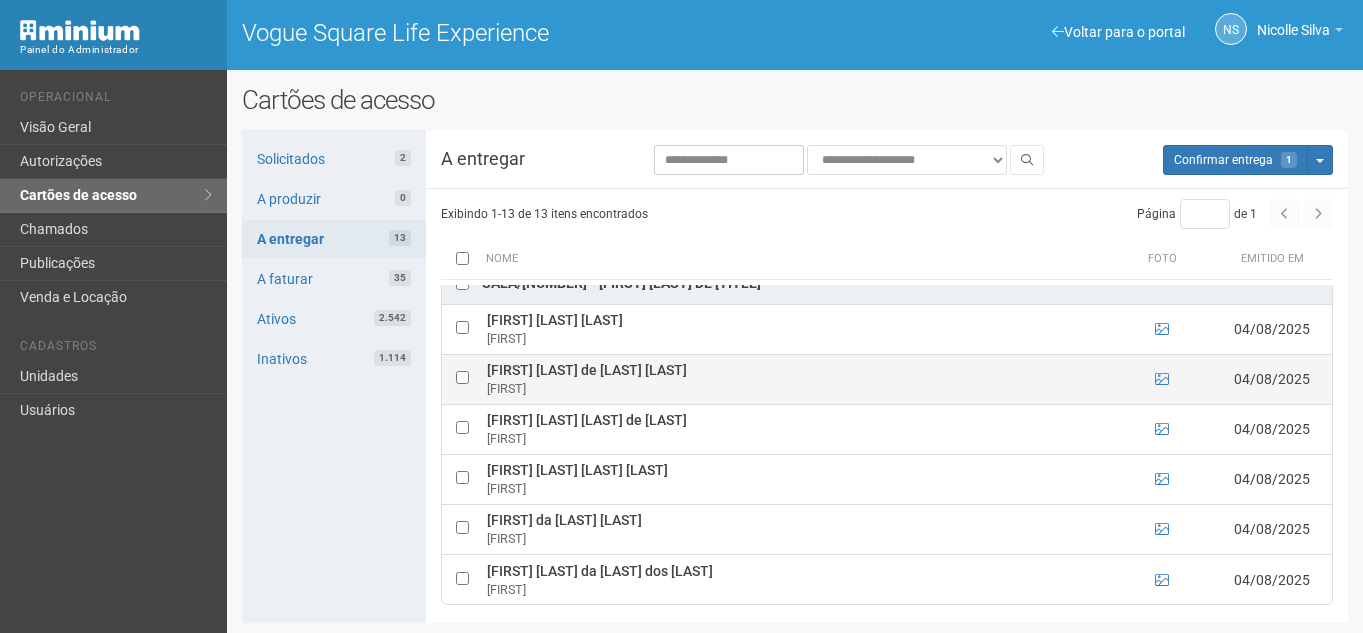 click at bounding box center (462, 379) 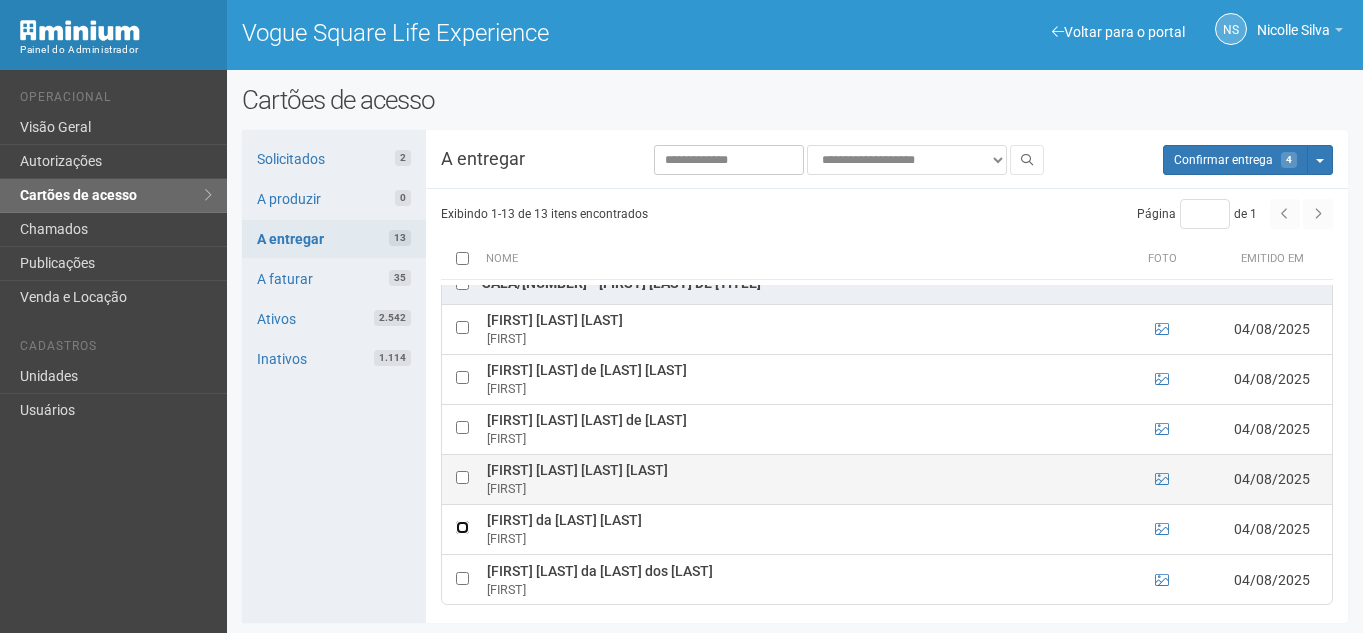 scroll, scrollTop: 500, scrollLeft: 0, axis: vertical 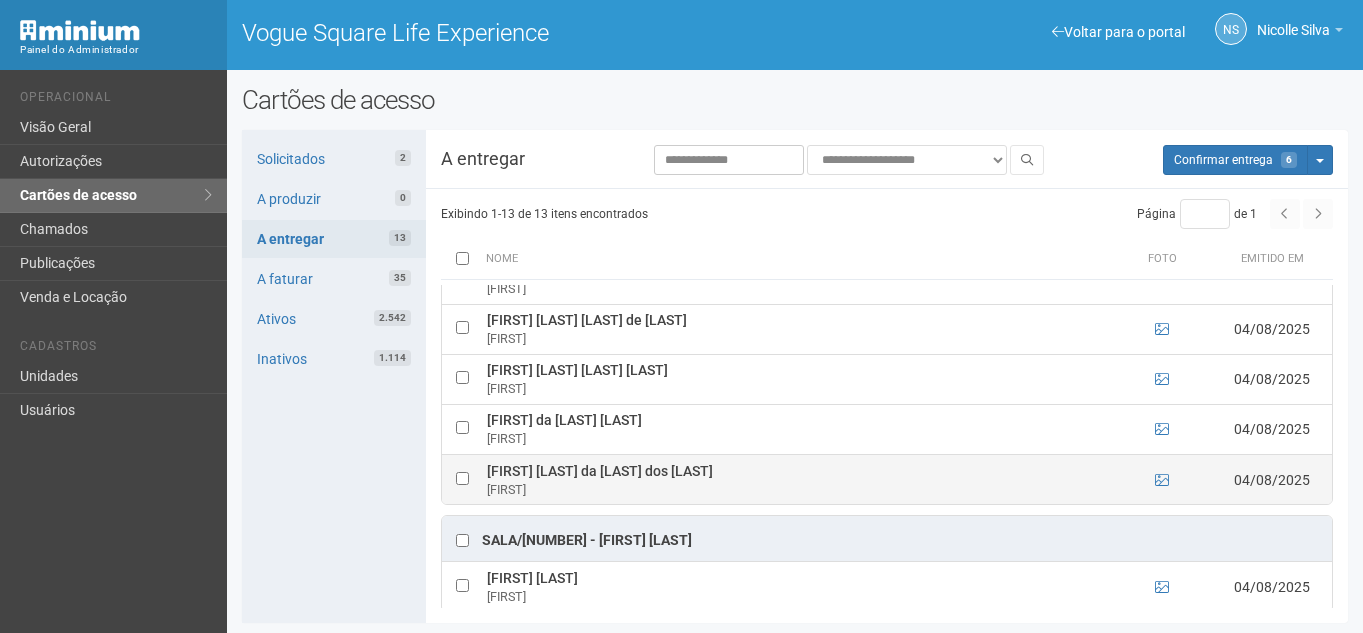 click at bounding box center [462, 479] 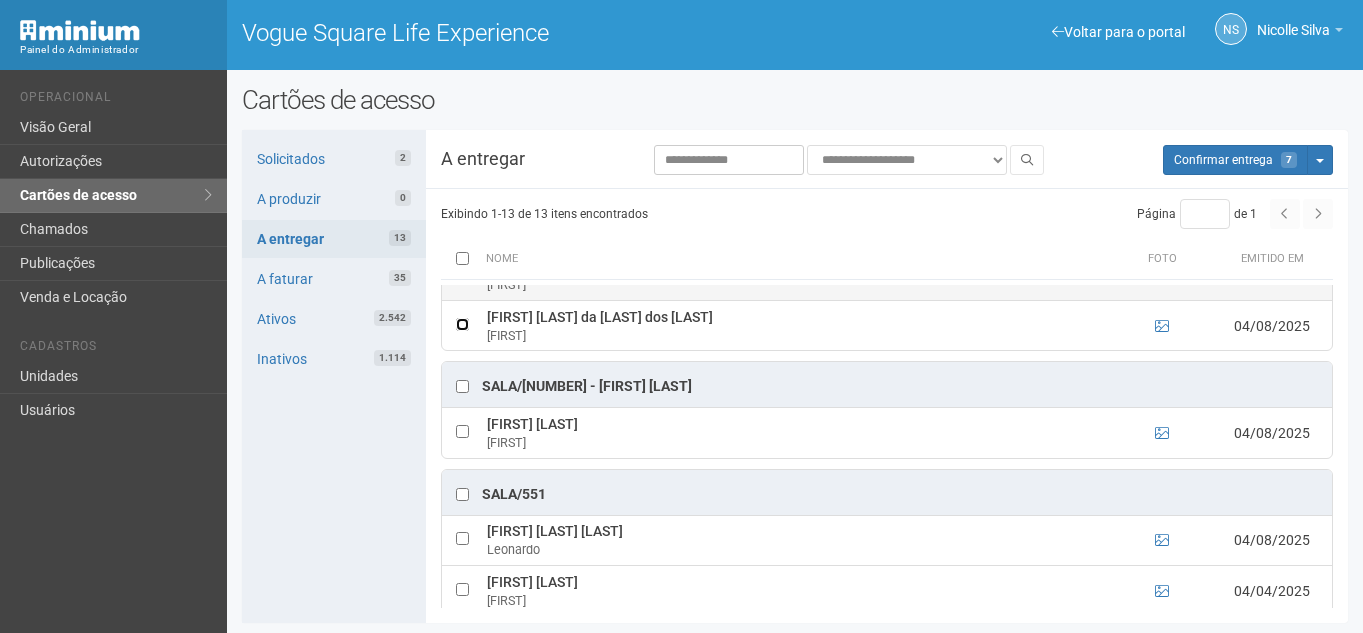 scroll, scrollTop: 678, scrollLeft: 0, axis: vertical 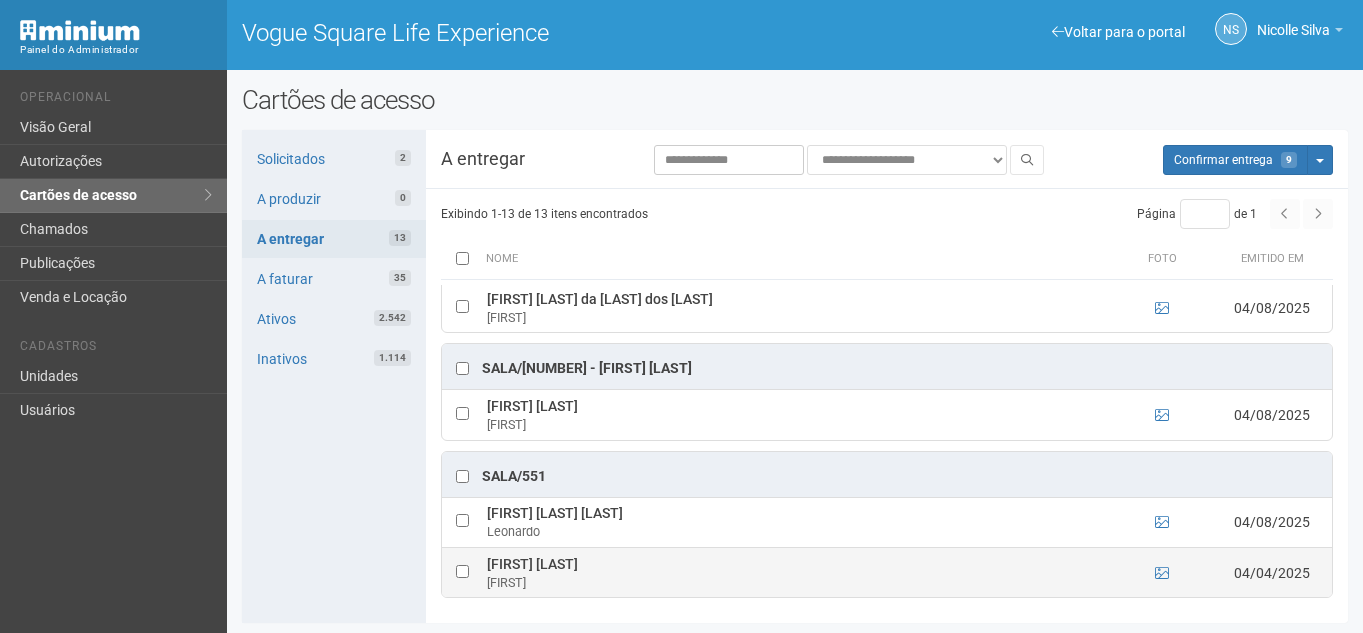 click at bounding box center (462, 572) 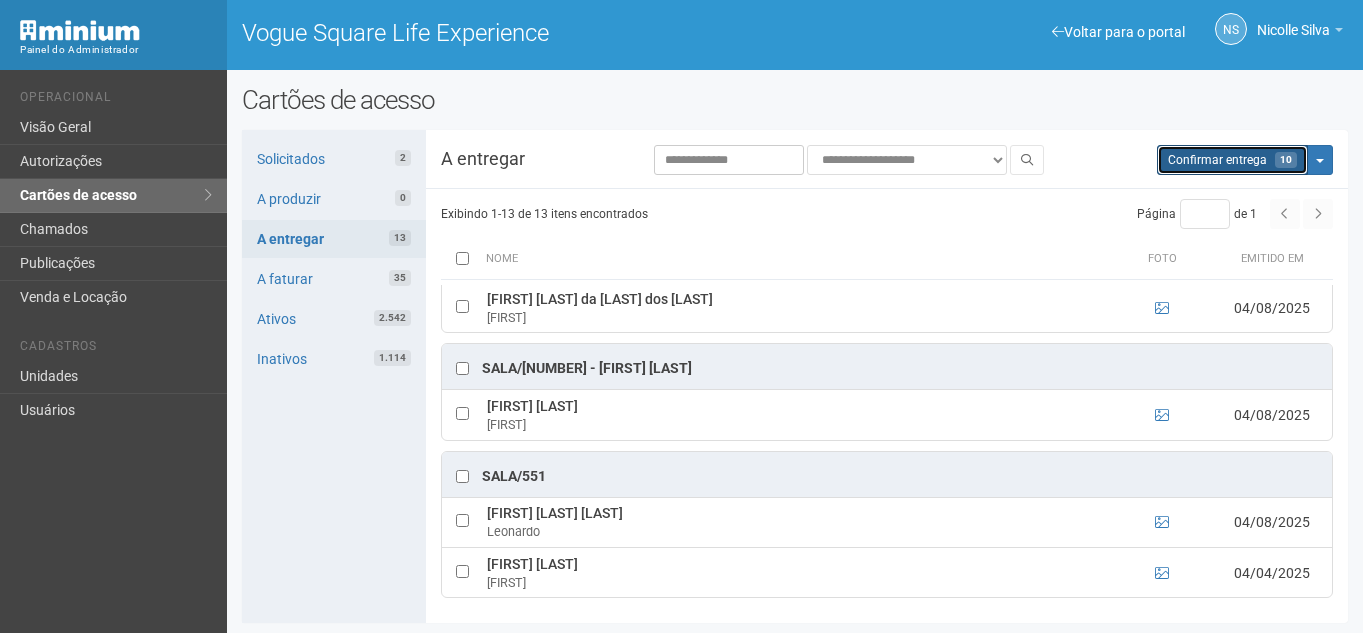 click on "Confirmar entrega" at bounding box center [1217, 160] 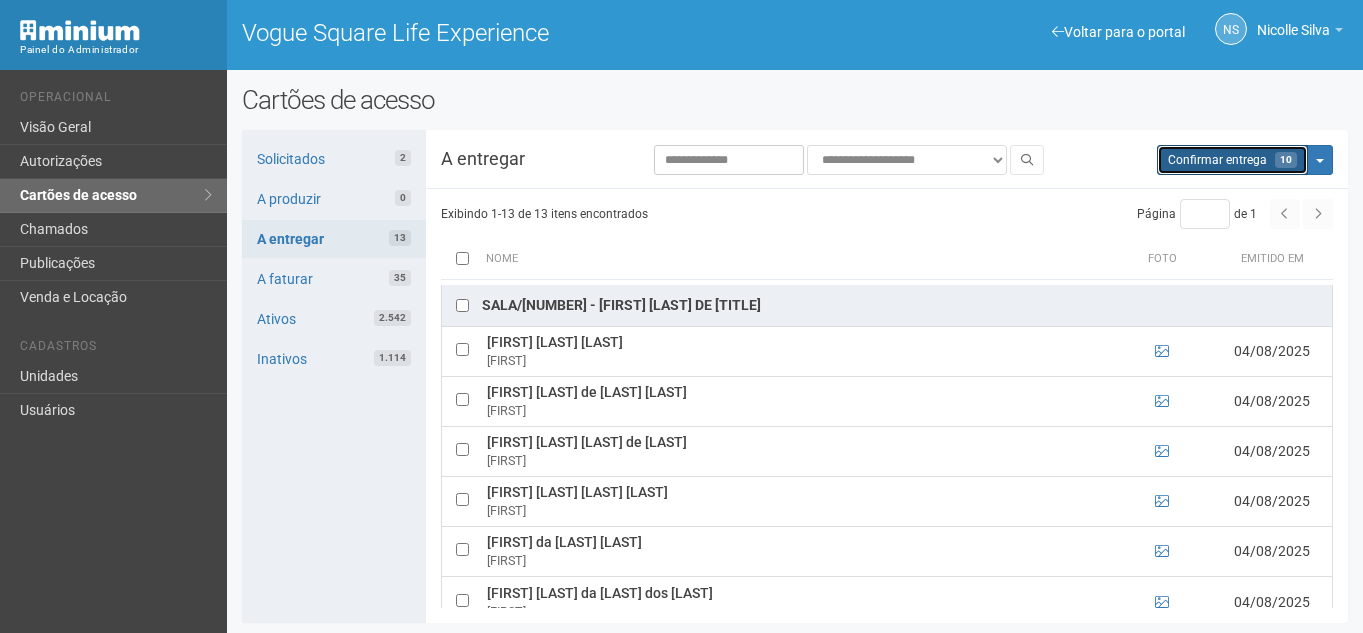 scroll, scrollTop: 0, scrollLeft: 0, axis: both 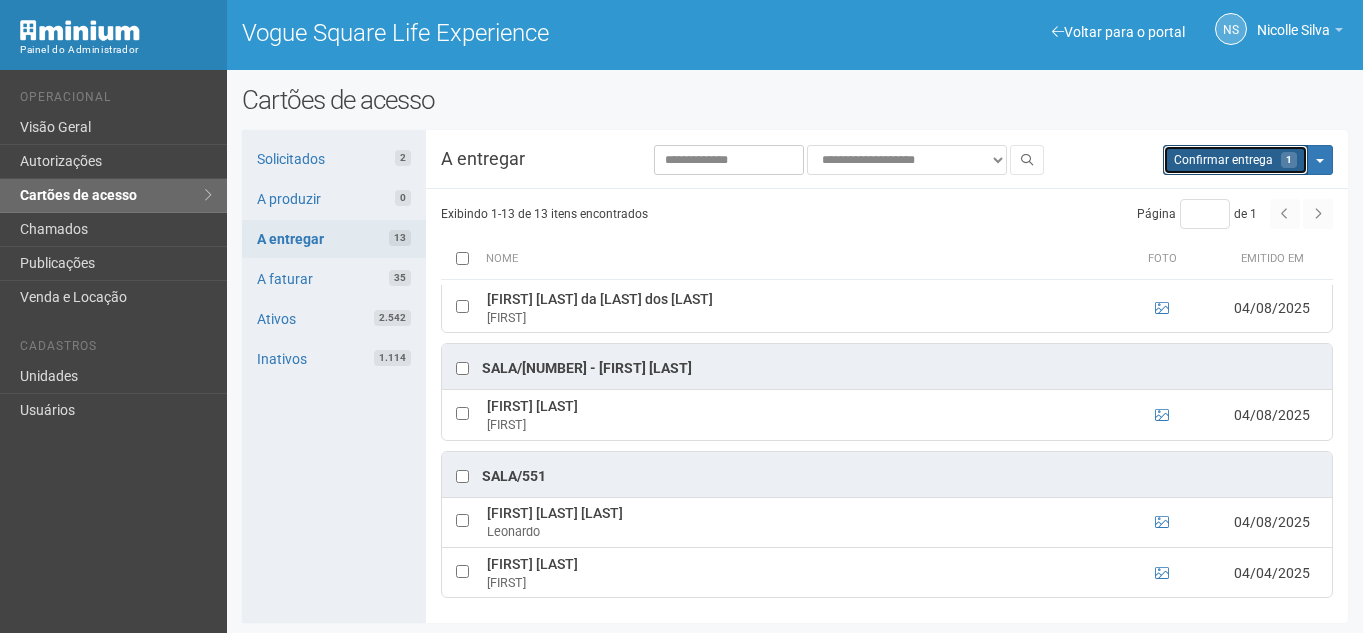 click on "Confirmar entrega" at bounding box center (1223, 160) 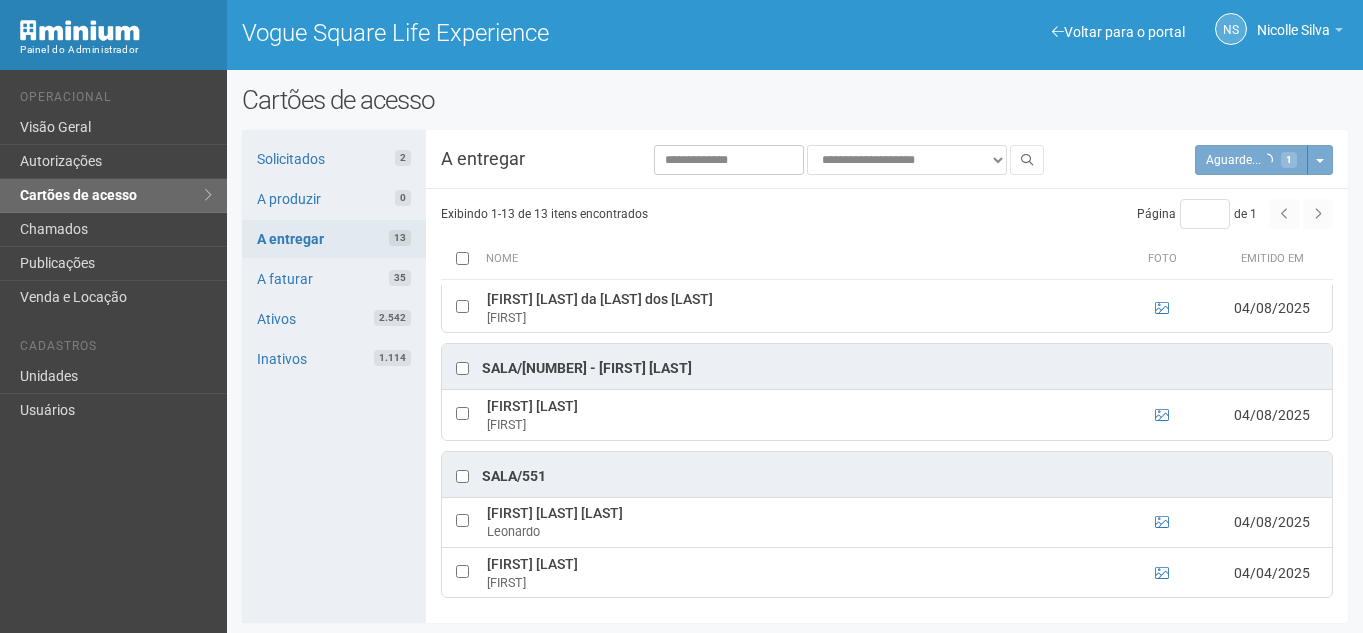 scroll, scrollTop: 0, scrollLeft: 0, axis: both 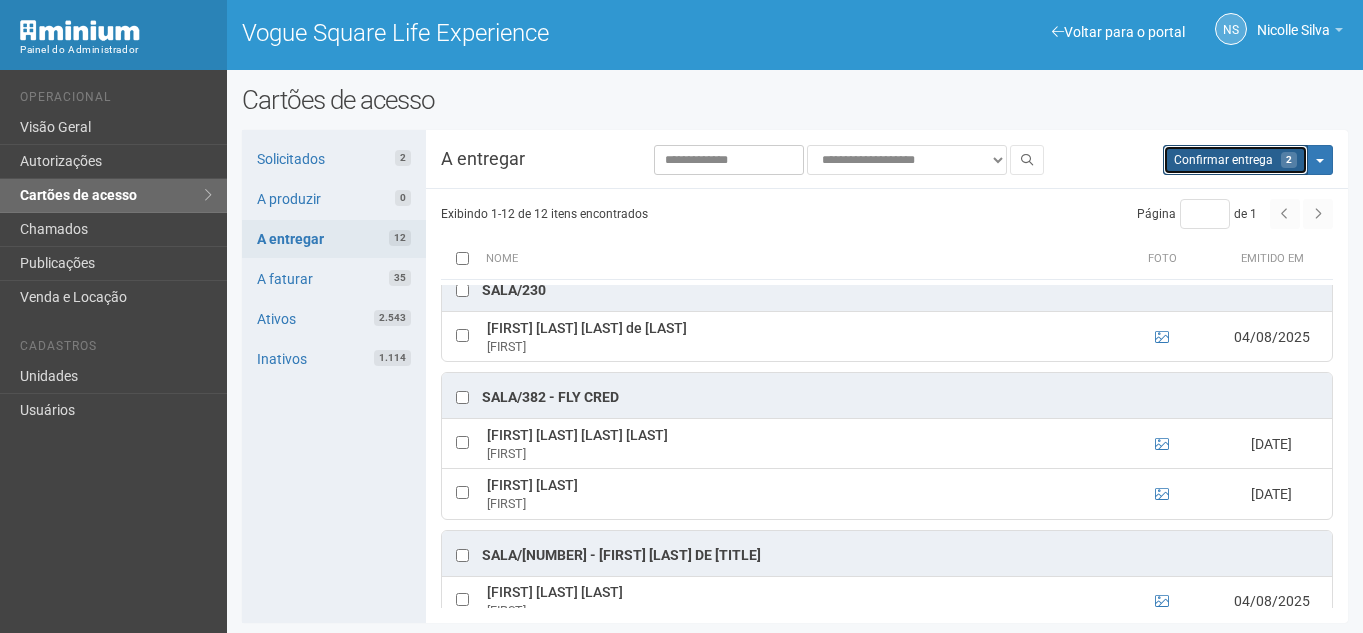 click on "Confirmar entrega" at bounding box center [1223, 160] 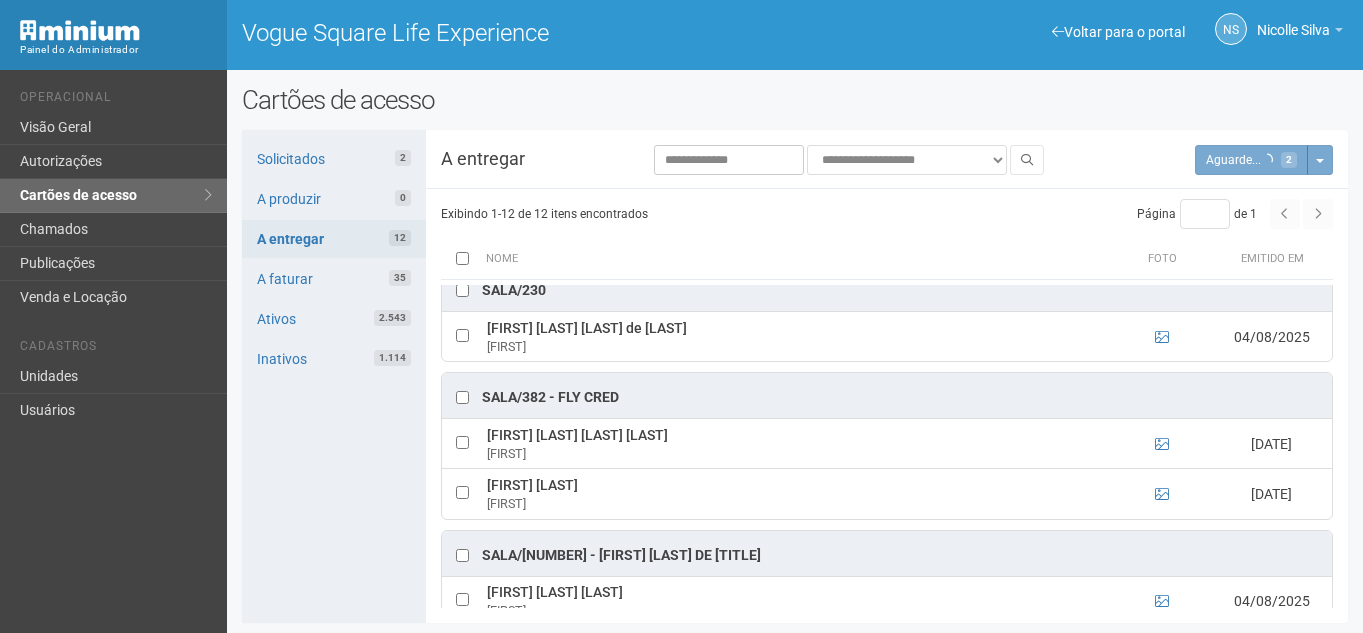 scroll, scrollTop: 0, scrollLeft: 0, axis: both 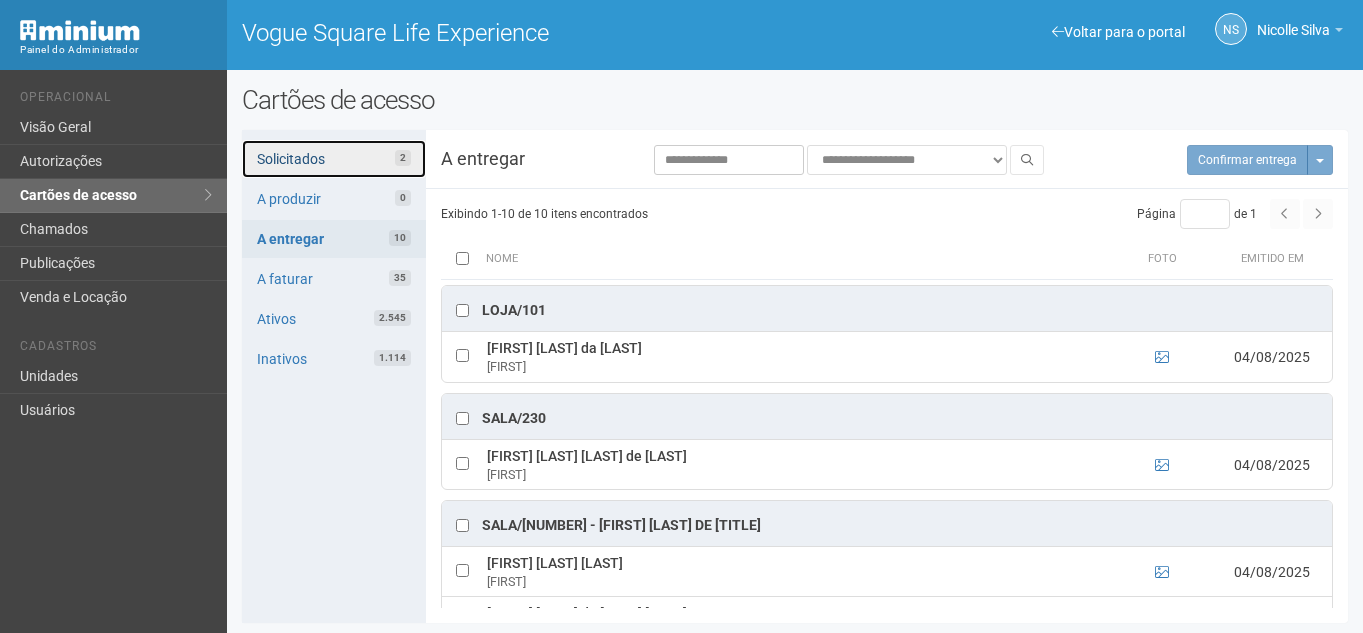click on "Solicitados  2" at bounding box center (334, 159) 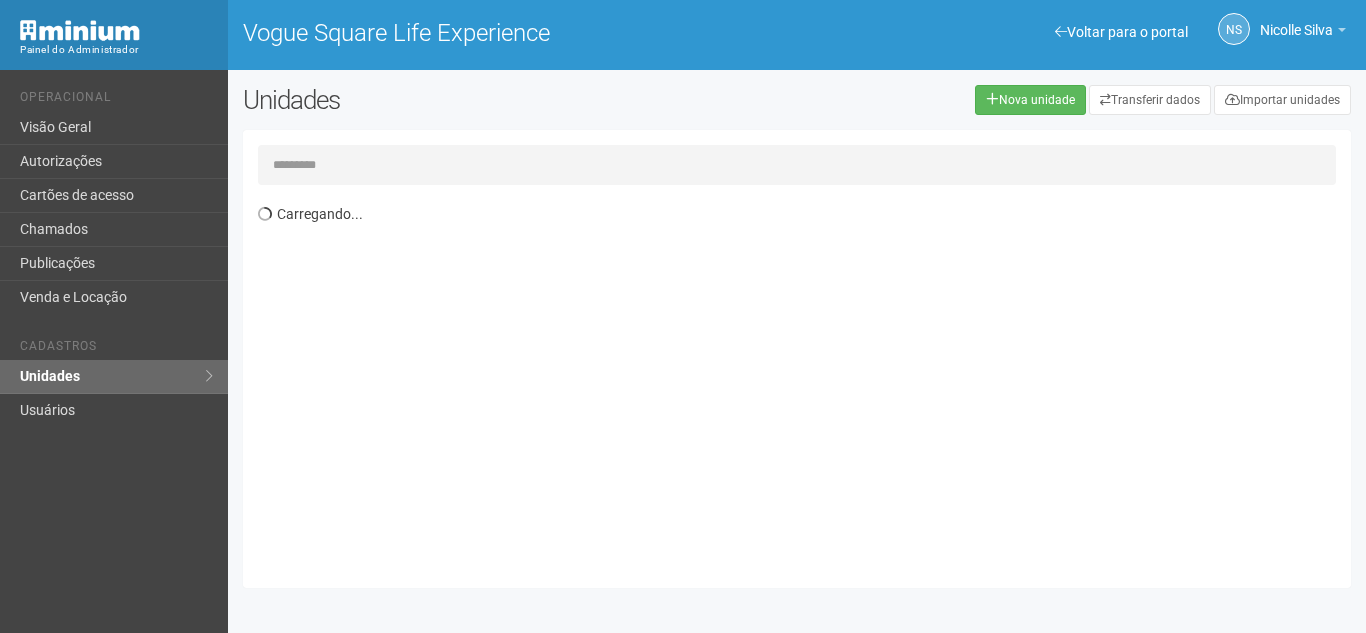 scroll, scrollTop: 0, scrollLeft: 0, axis: both 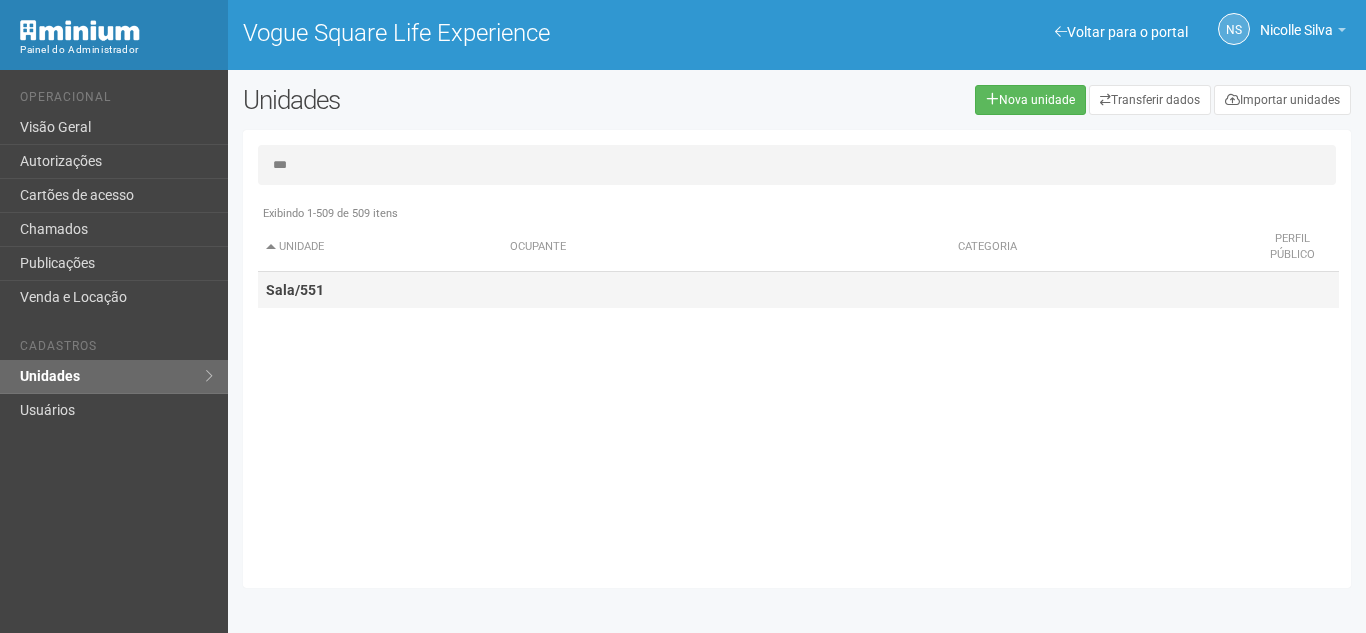 click on "Sala/551" at bounding box center (380, 290) 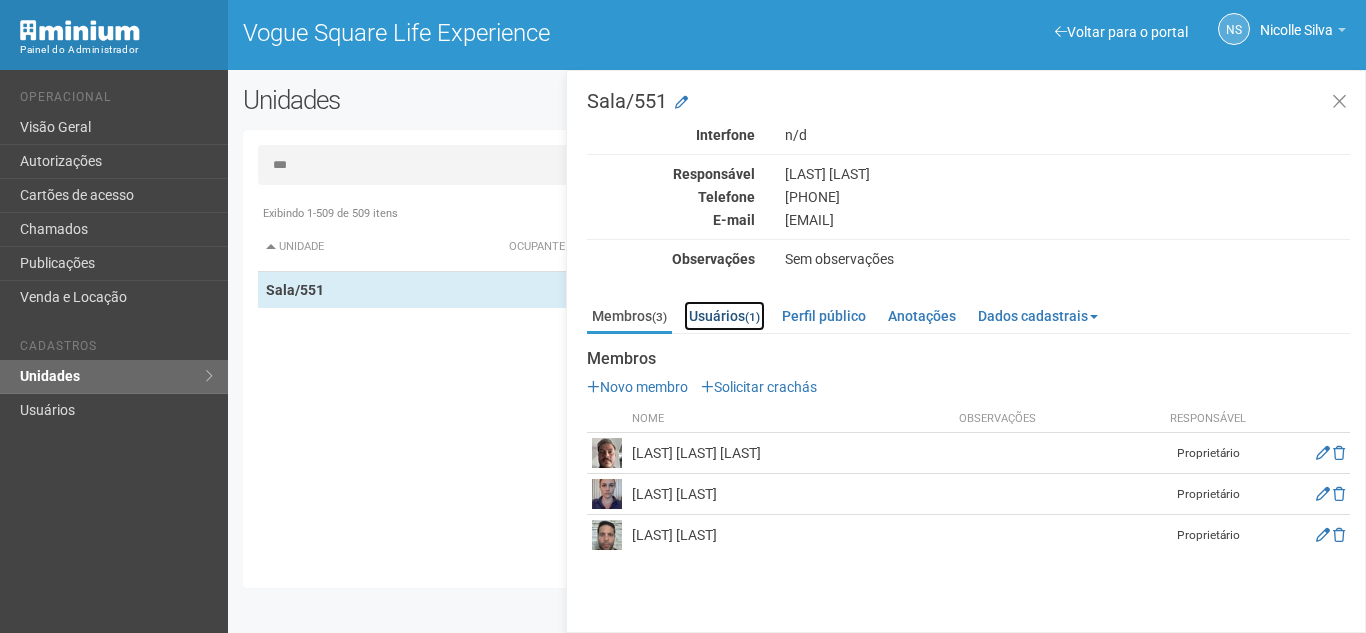 click on "Usuários  (1)" at bounding box center (724, 316) 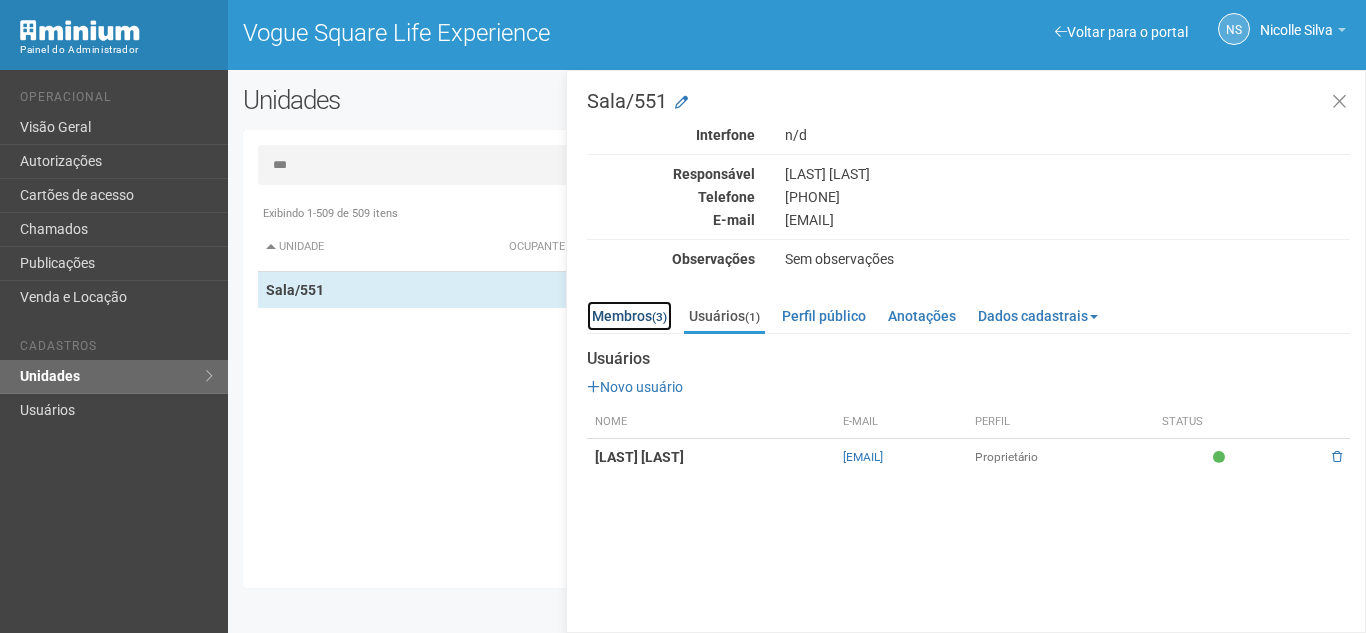 click on "Membros  (3)" at bounding box center [629, 316] 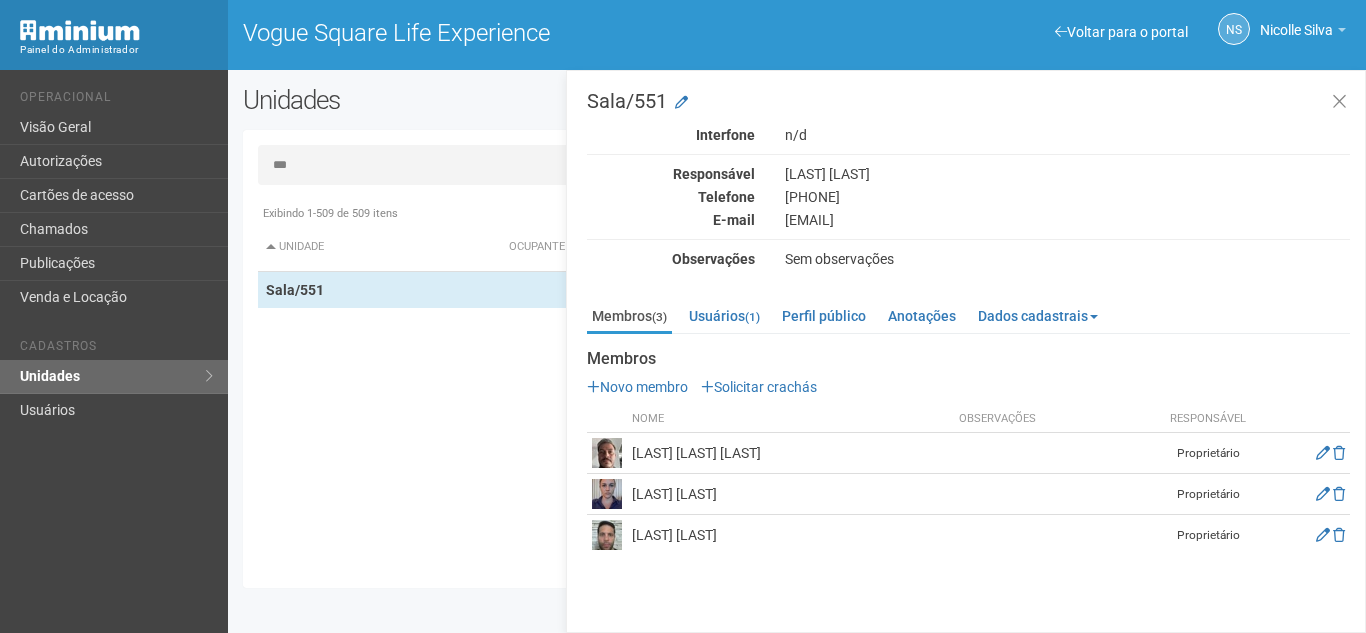 click on "***" at bounding box center (797, 165) 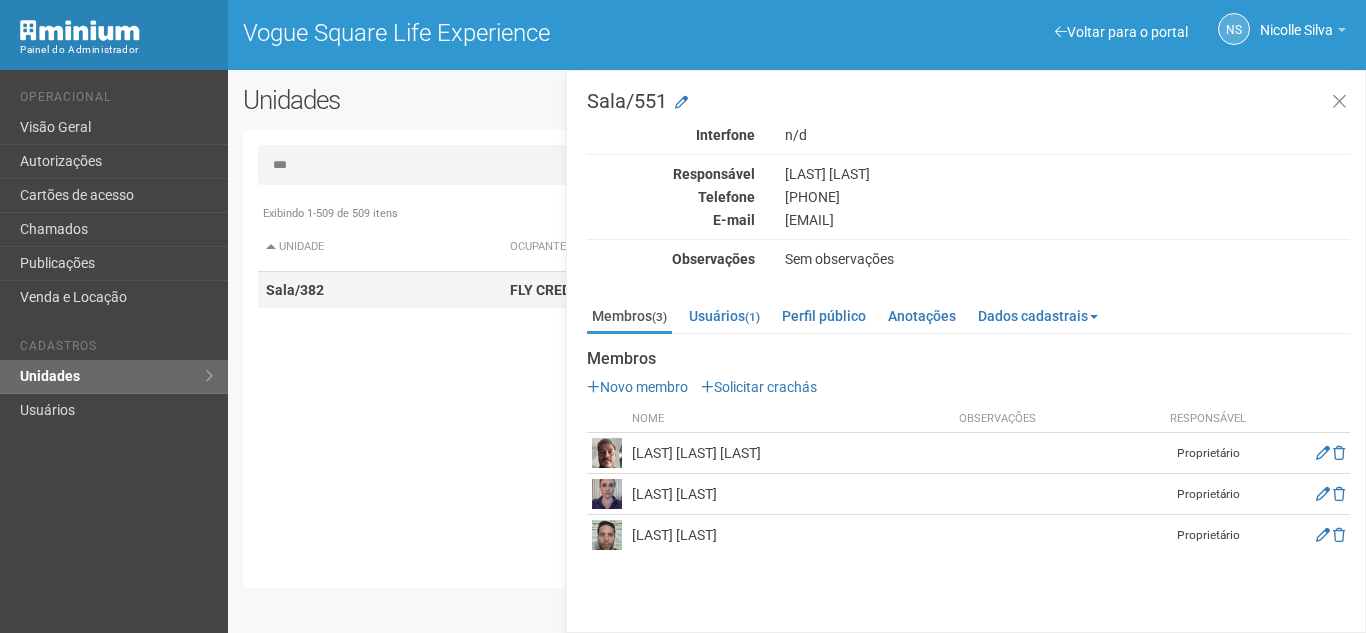 type on "***" 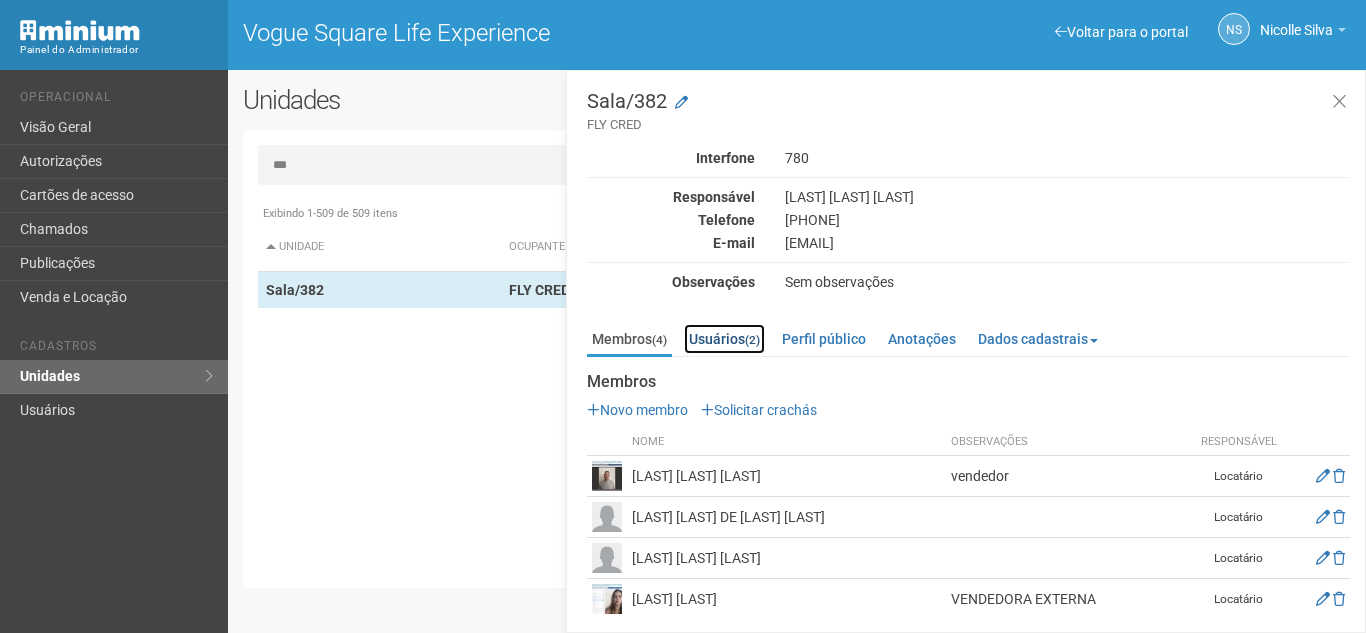 click on "Usuários  (2)" at bounding box center [724, 339] 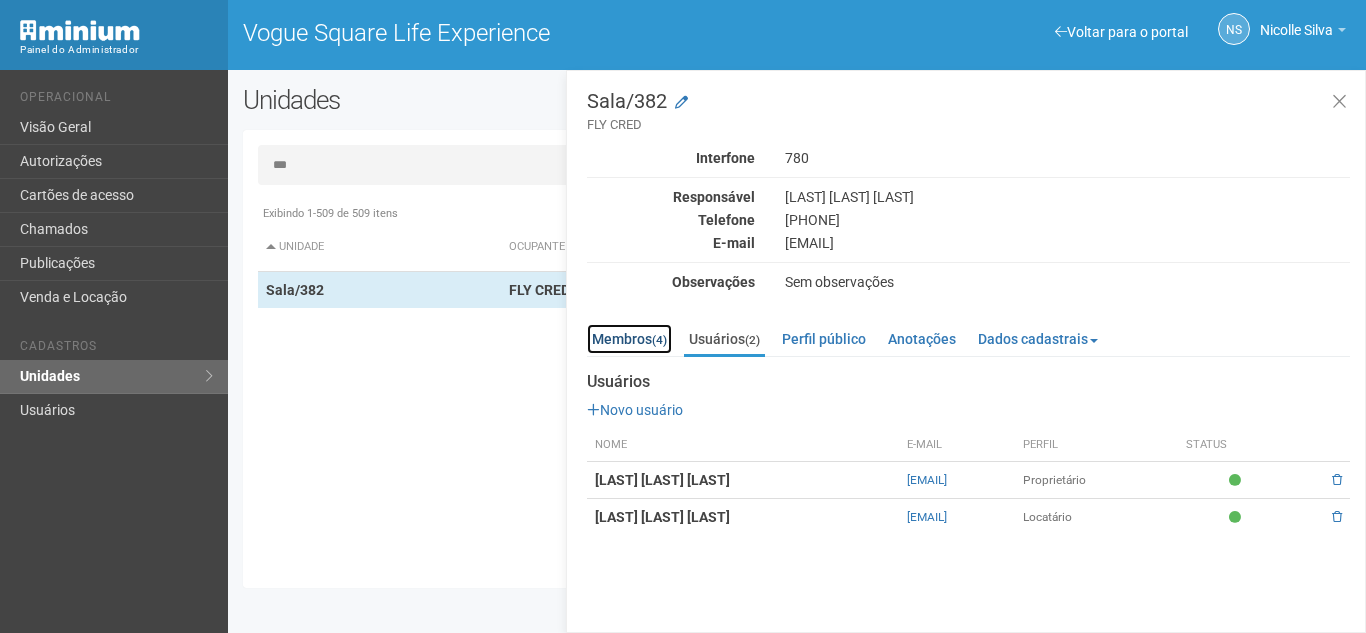 click on "Membros  (4)" at bounding box center [629, 339] 